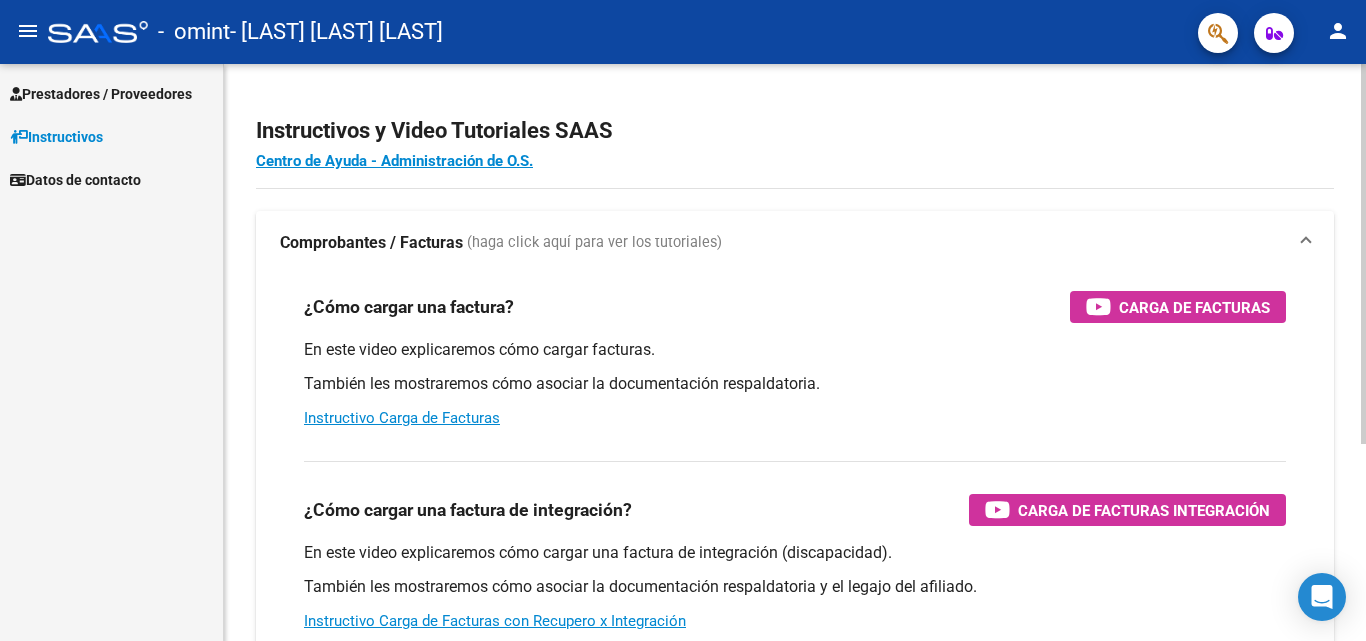 scroll, scrollTop: 0, scrollLeft: 0, axis: both 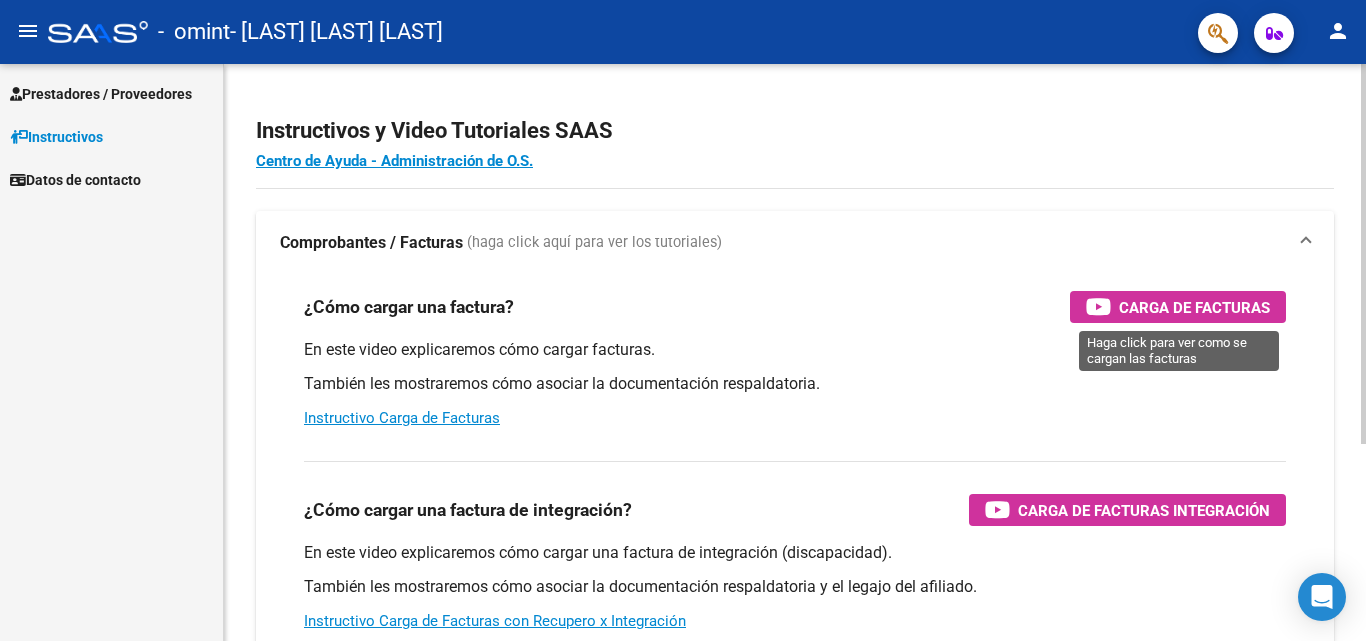 click on "Carga de Facturas" at bounding box center (1194, 307) 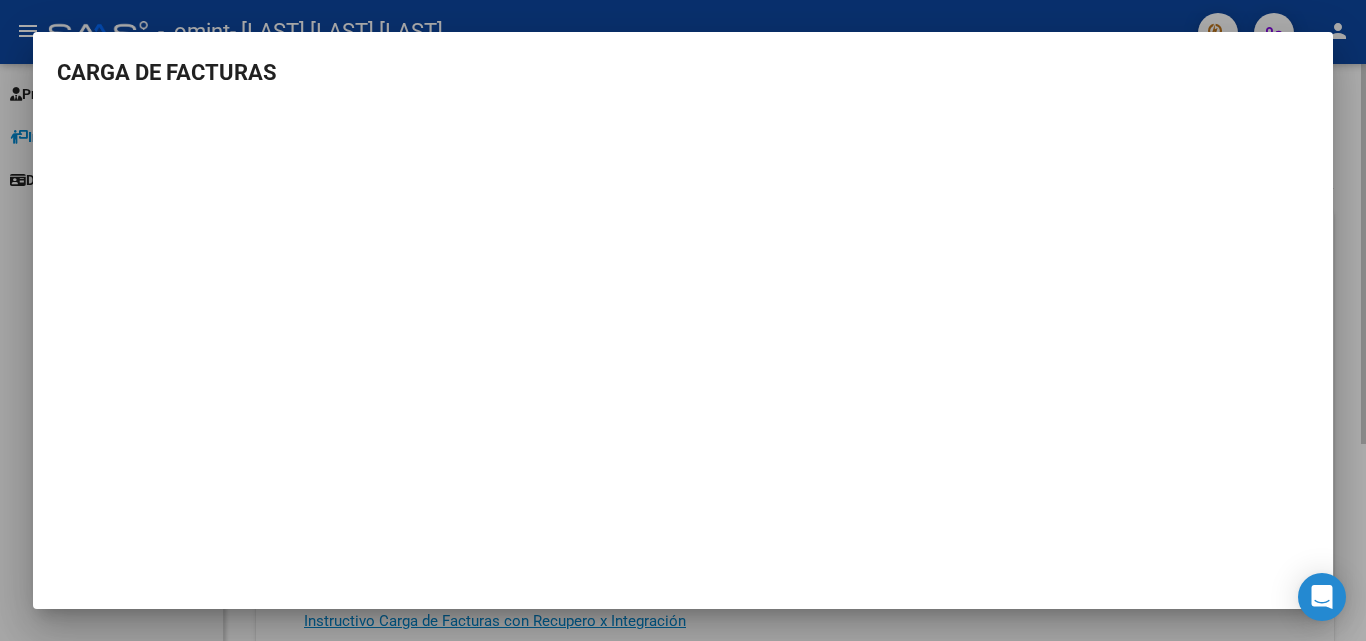 drag, startPoint x: 1365, startPoint y: 428, endPoint x: 1270, endPoint y: 403, distance: 98.23441 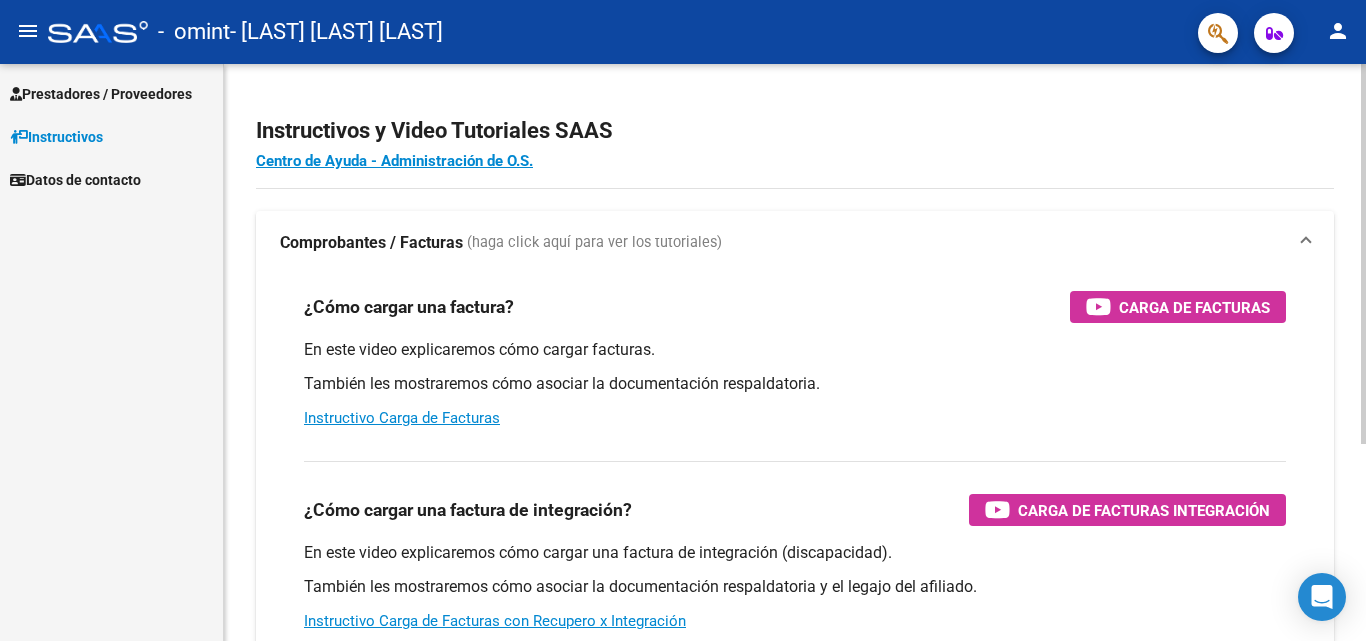 click on "En este video explicaremos cómo cargar facturas. También les mostraremos cómo asociar la documentación respaldatoria. Instructivo Carga de Facturas" at bounding box center [795, 384] 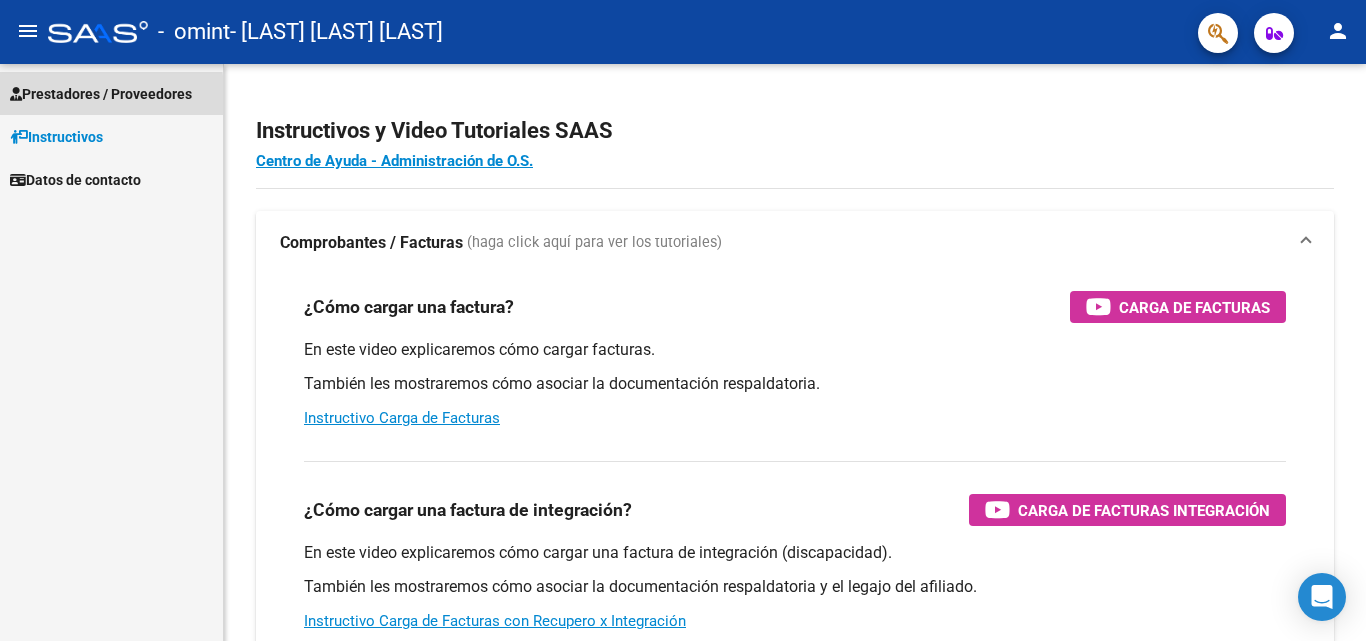 click on "Prestadores / Proveedores" at bounding box center [101, 94] 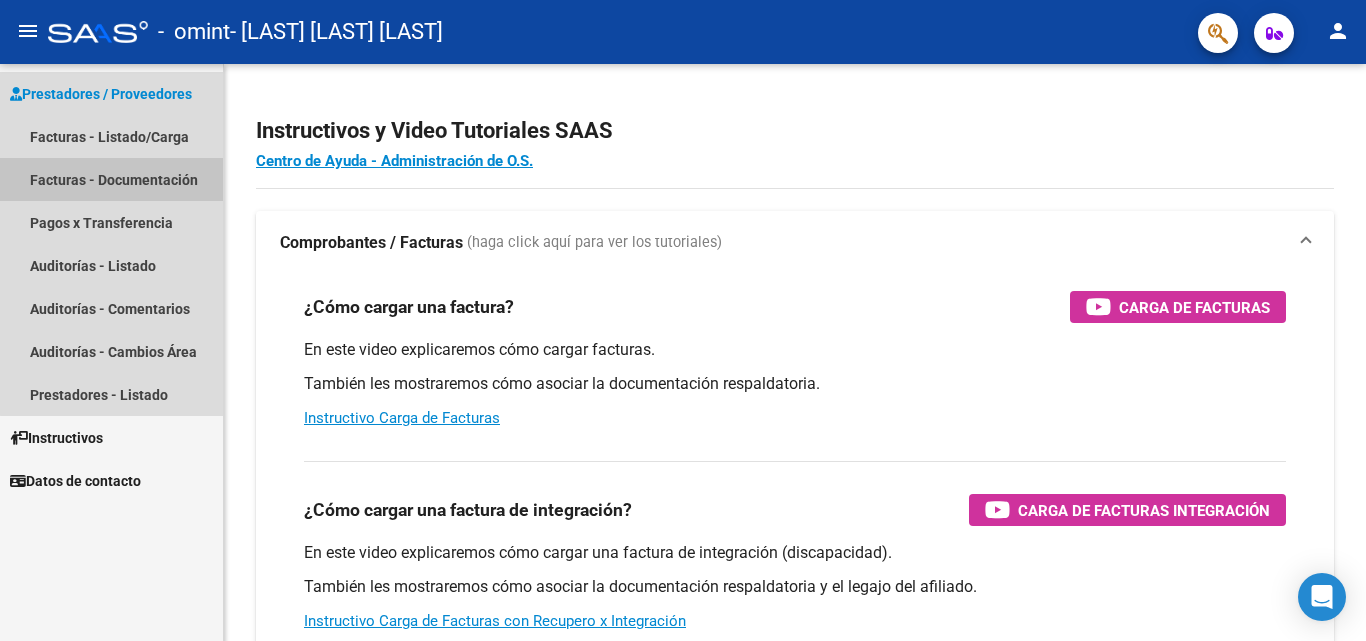 click on "Facturas - Documentación" at bounding box center (111, 179) 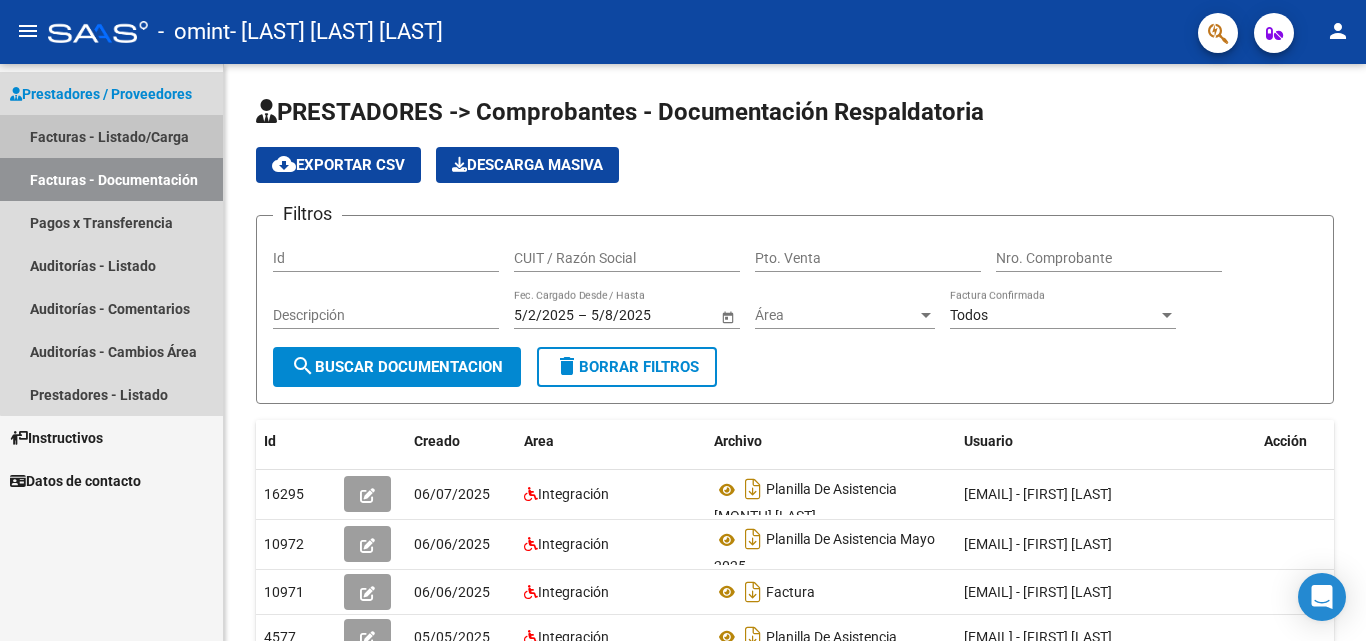 click on "Facturas - Listado/Carga" at bounding box center [111, 136] 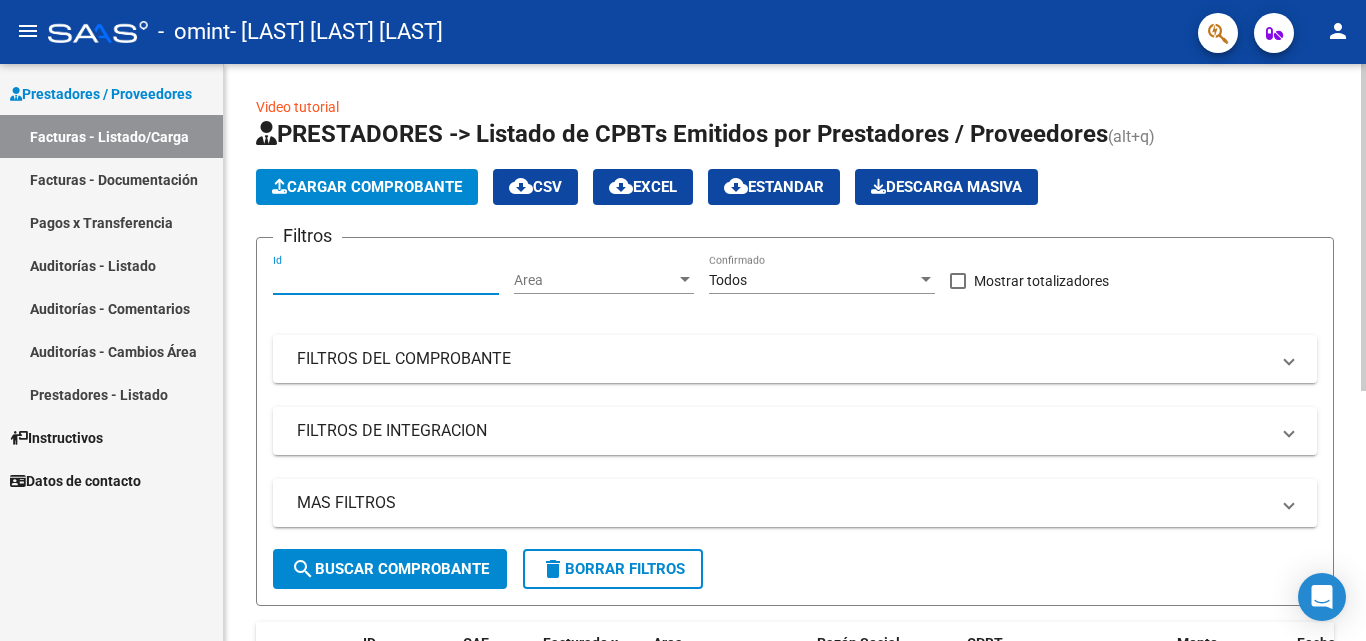 click on "Id" at bounding box center (386, 280) 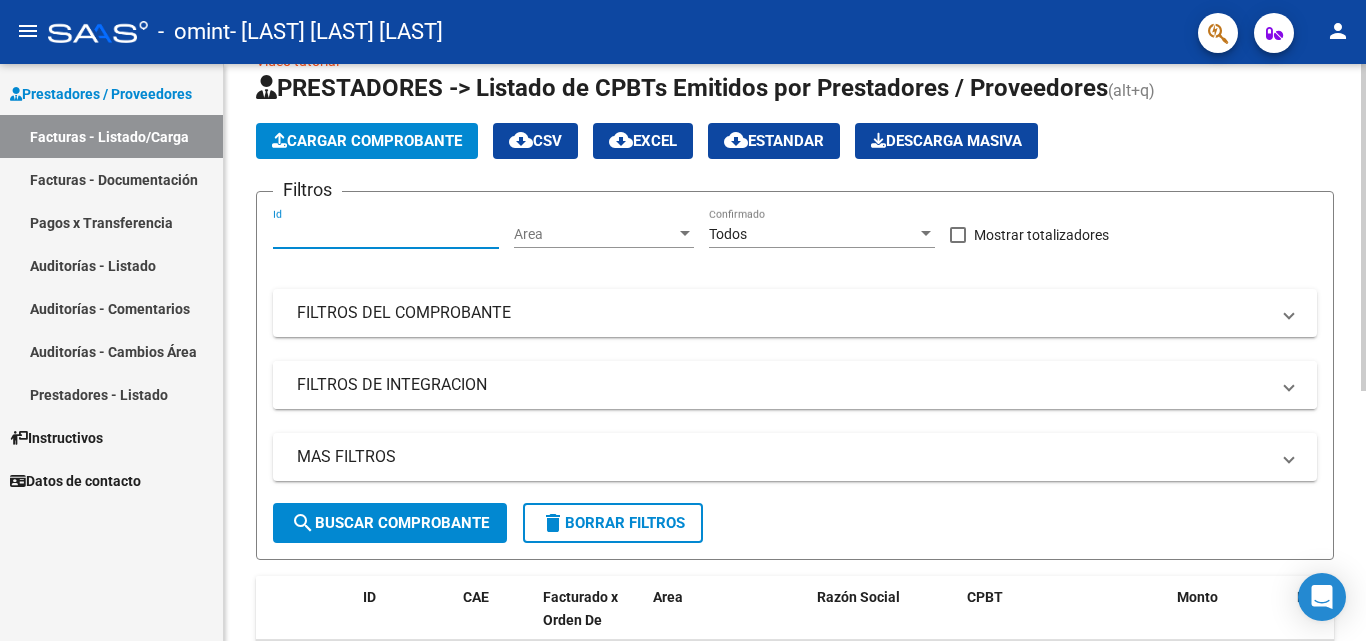 scroll, scrollTop: 0, scrollLeft: 0, axis: both 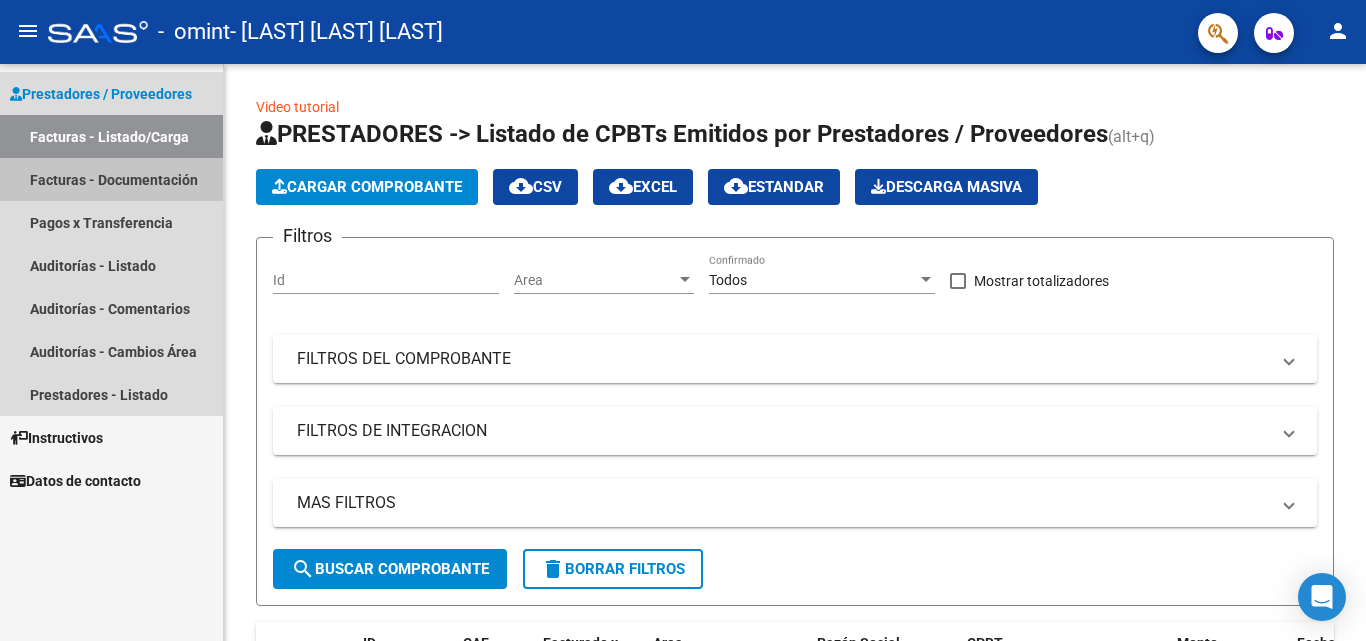 click on "Facturas - Documentación" at bounding box center (111, 179) 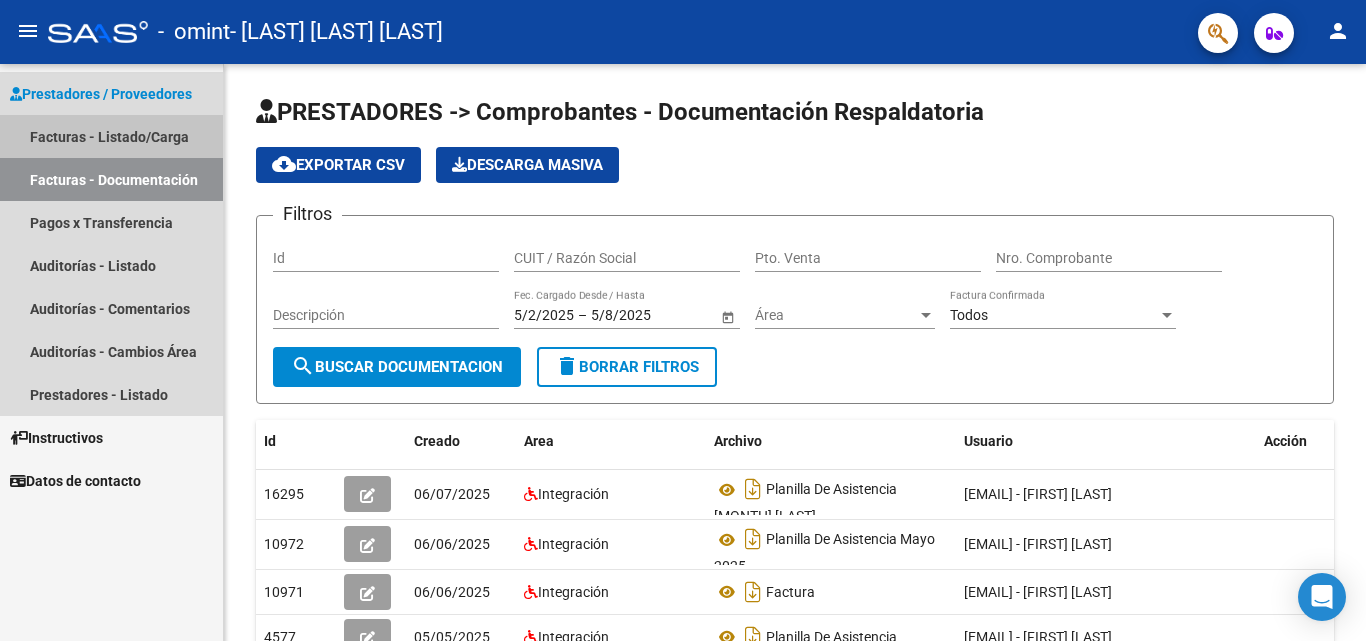 click on "Facturas - Listado/Carga" at bounding box center (111, 136) 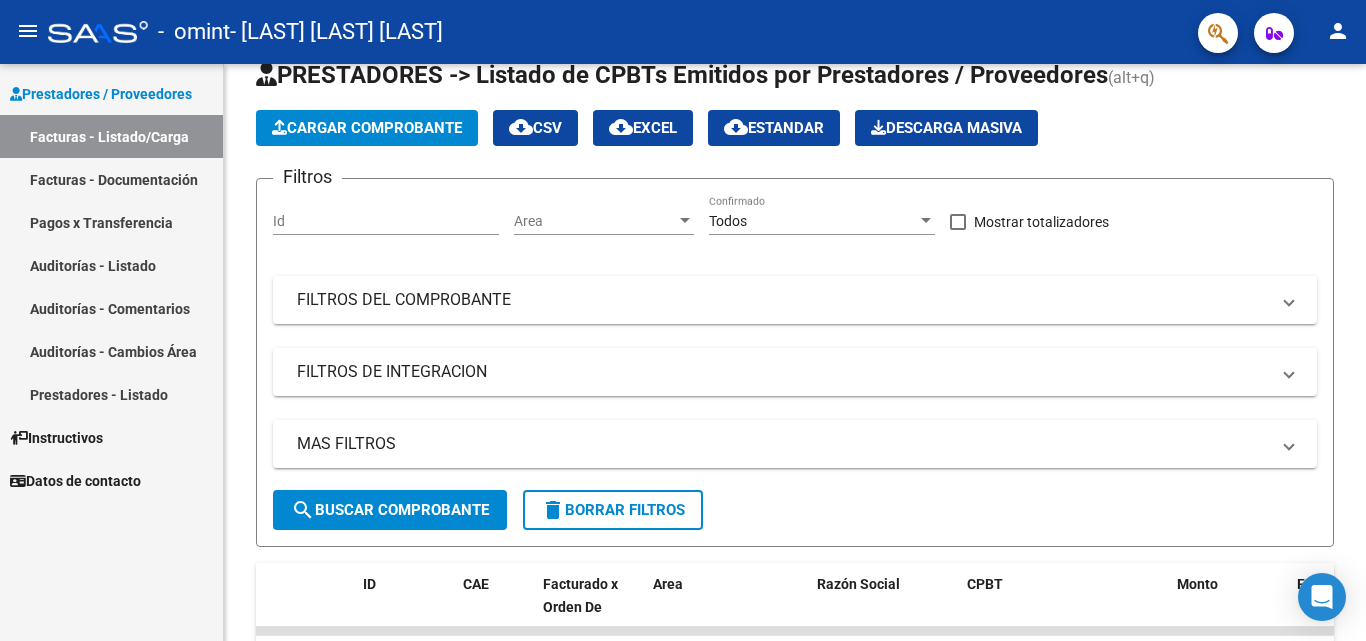 scroll, scrollTop: 0, scrollLeft: 0, axis: both 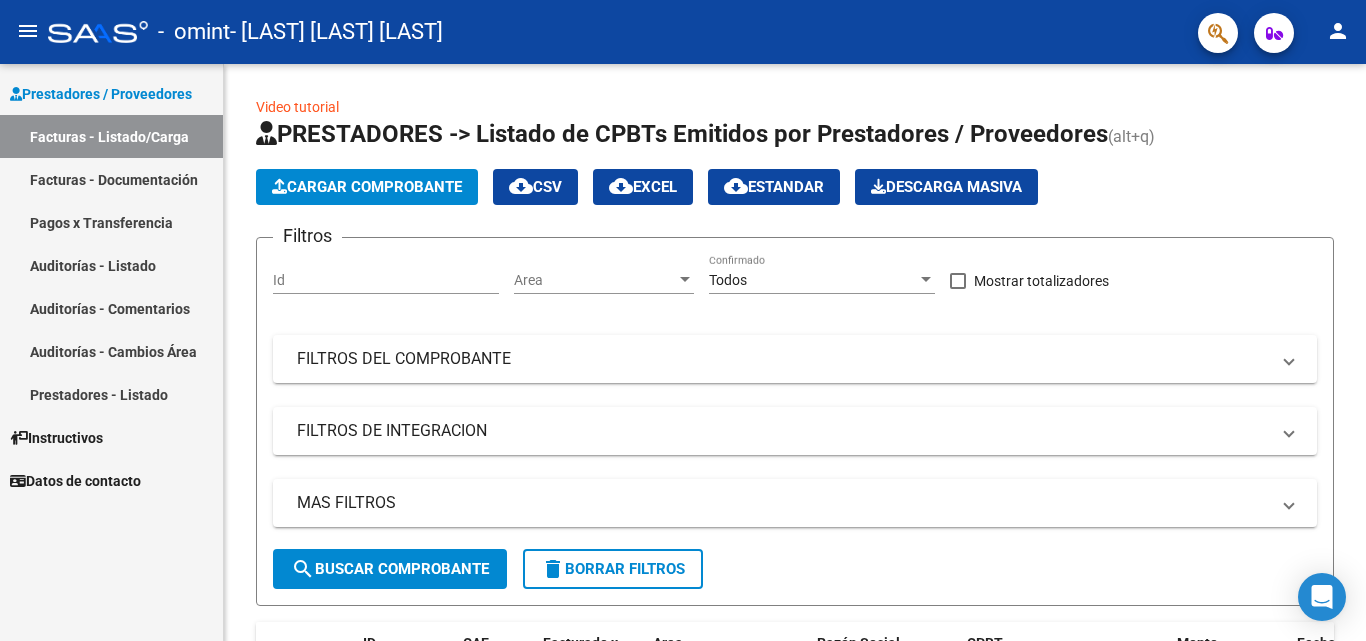 click on "Facturas - Documentación" at bounding box center [111, 179] 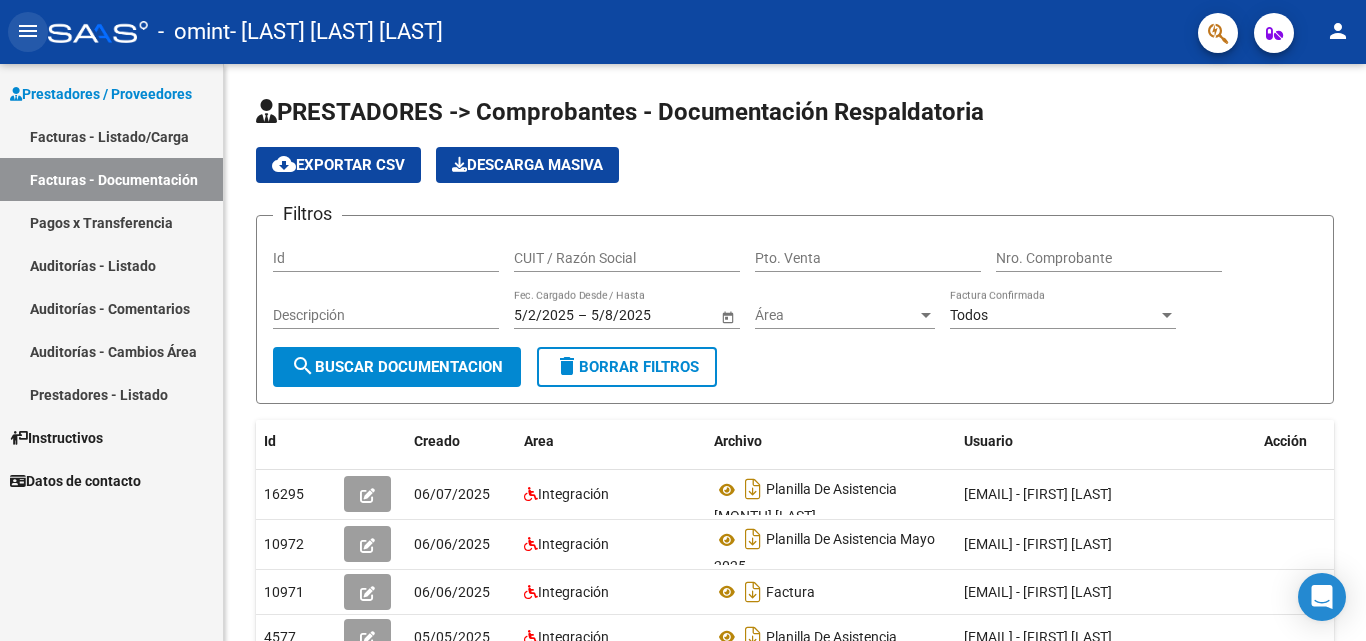 click on "menu" 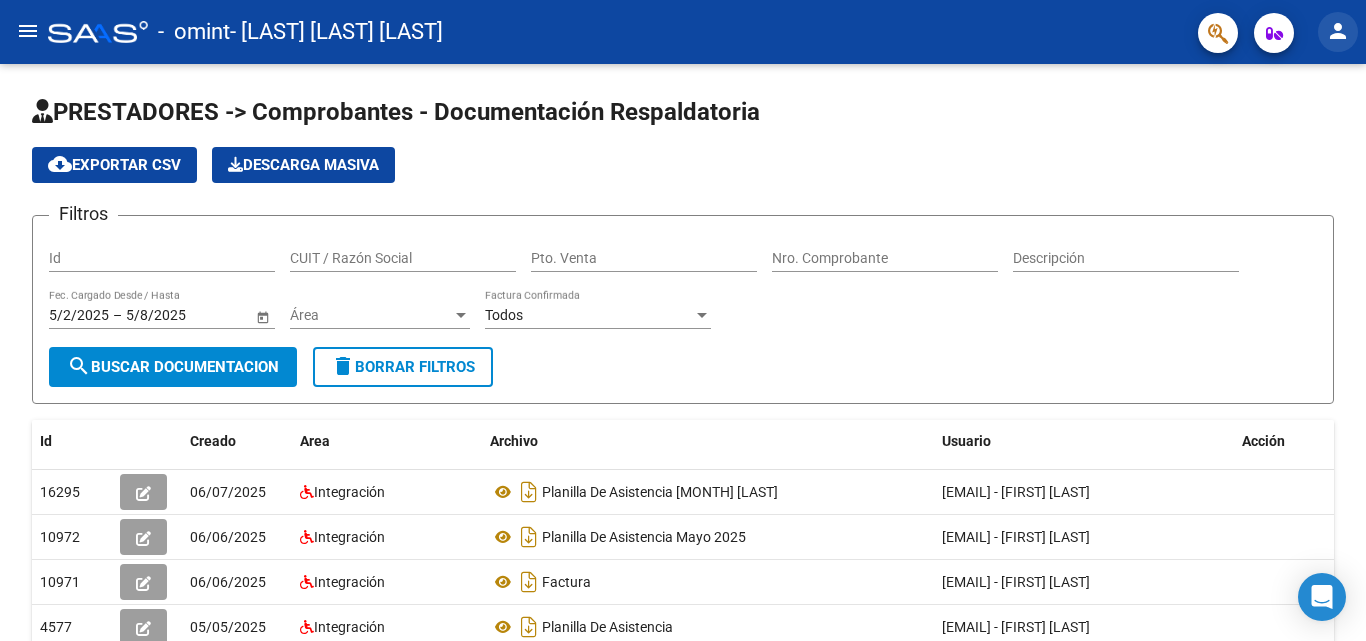 click on "person" 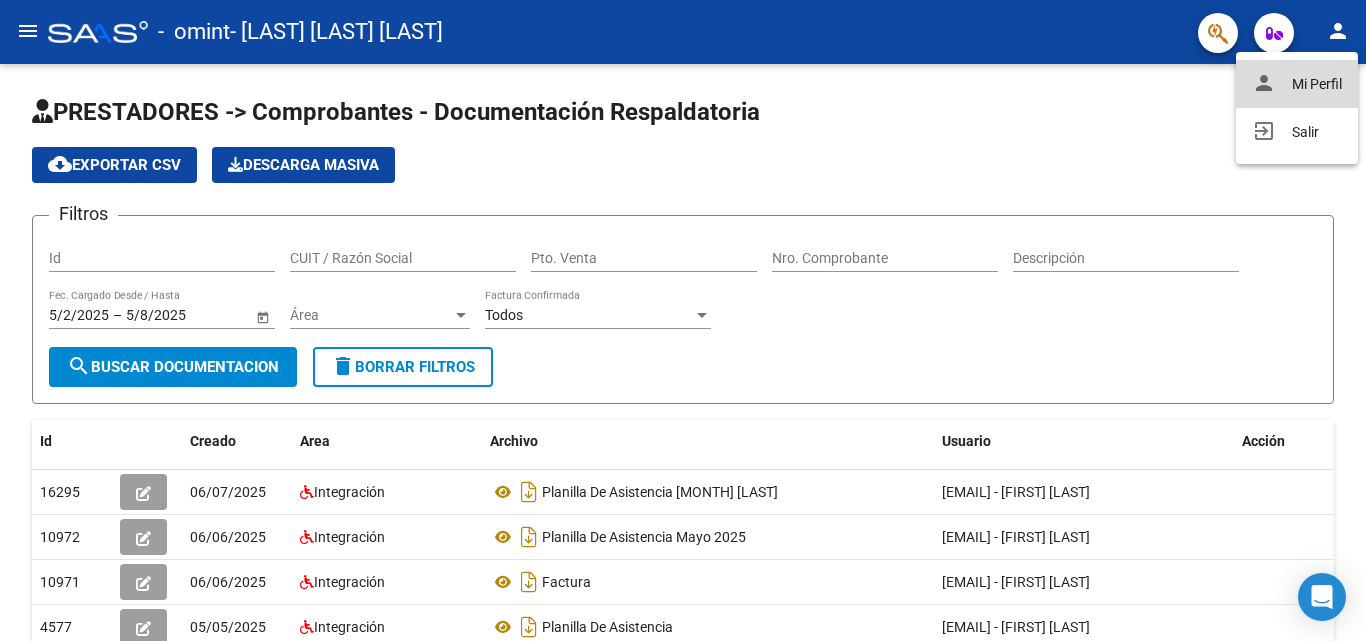 click on "person  Mi Perfil" at bounding box center [1297, 84] 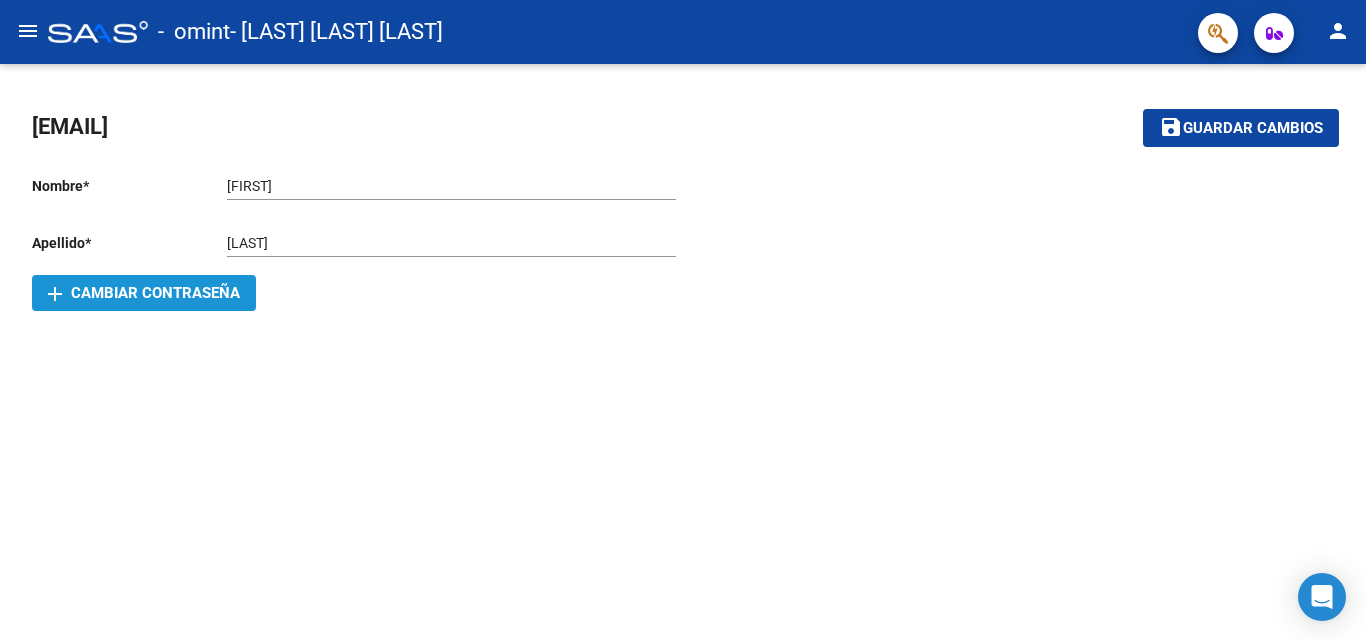 click on "add  Cambiar Contraseña" 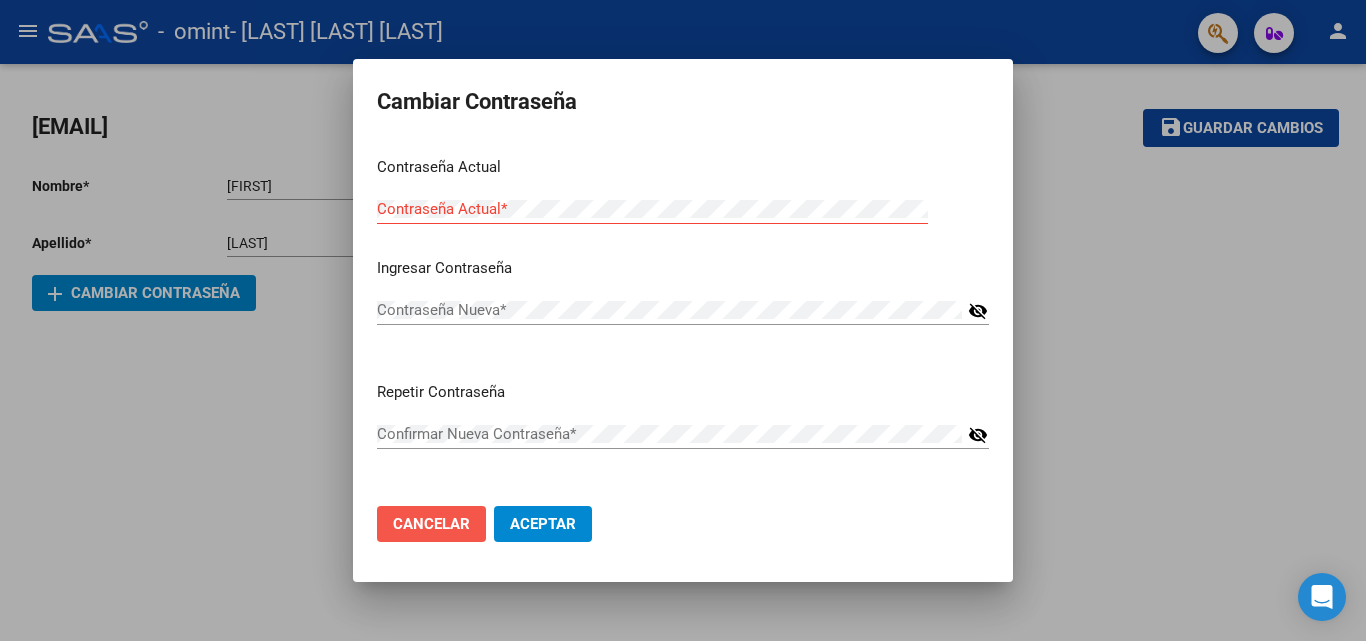 click on "Cancelar" 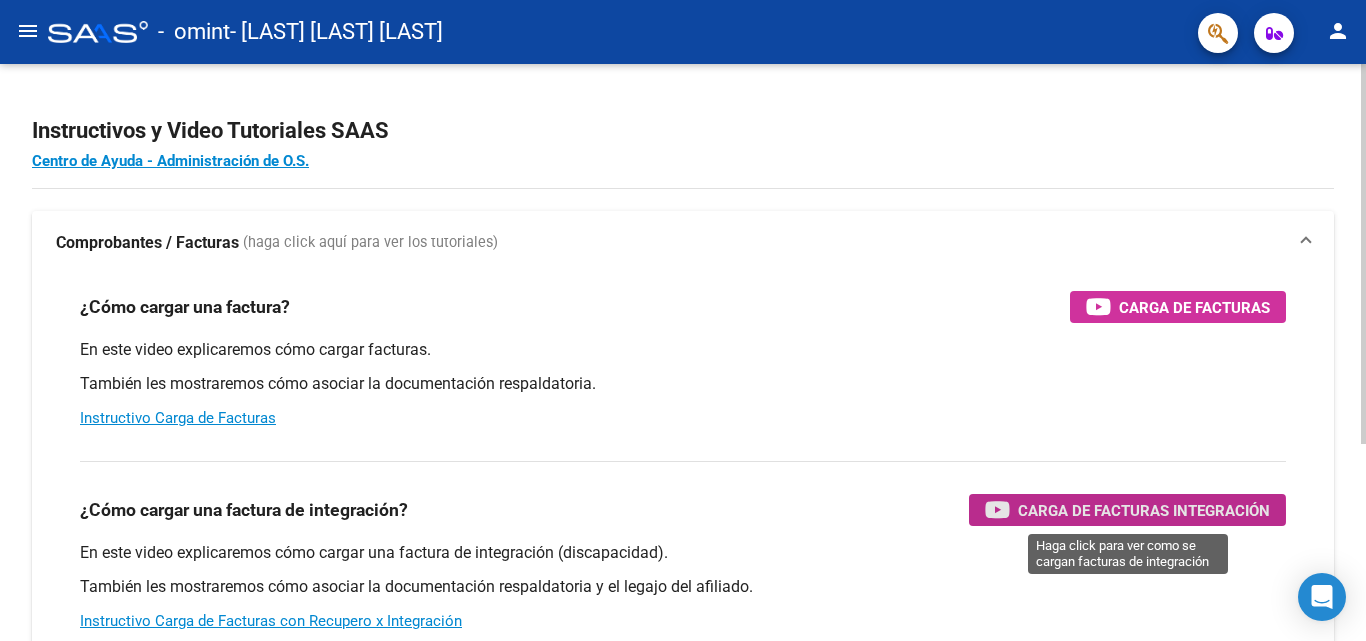 click on "Carga de Facturas Integración" at bounding box center (1144, 510) 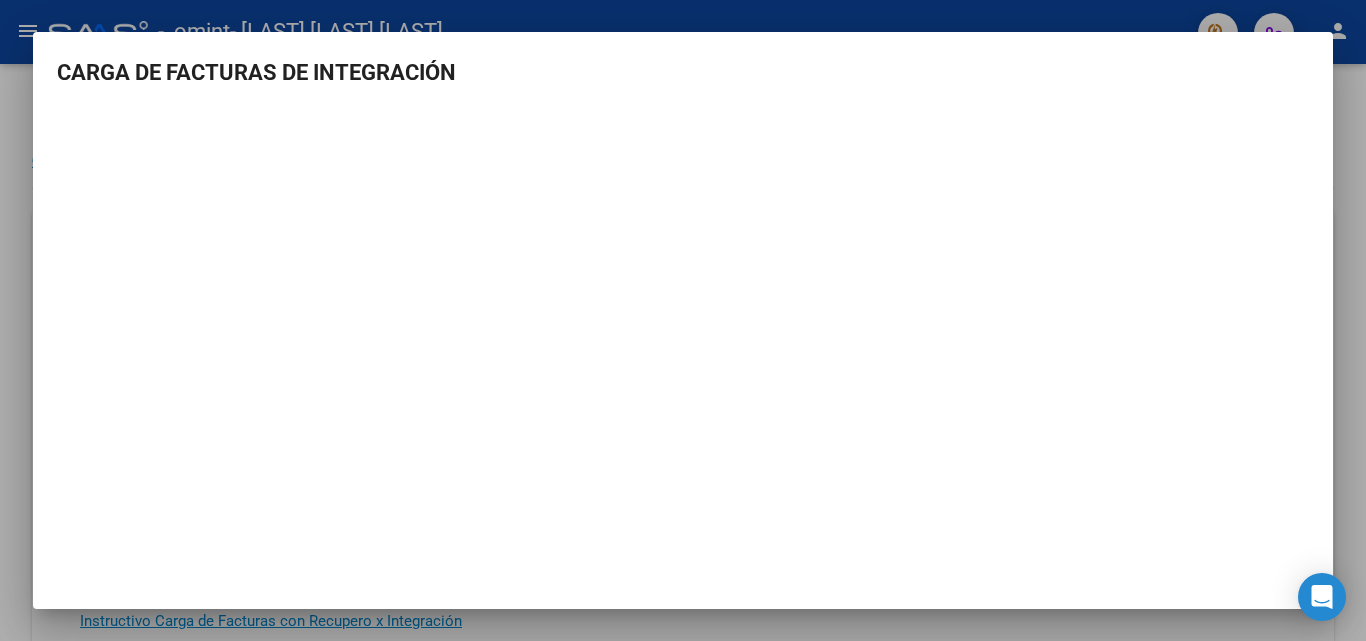 click at bounding box center [683, 320] 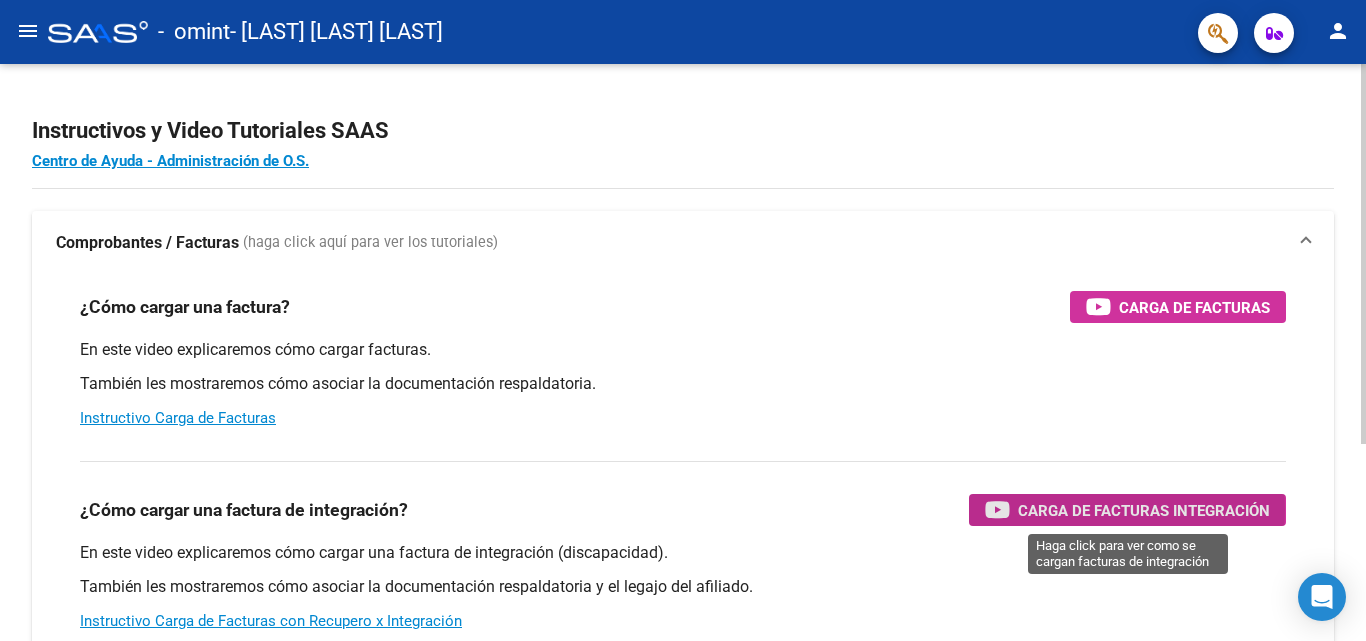 click on "Carga de Facturas Integración" at bounding box center [1144, 510] 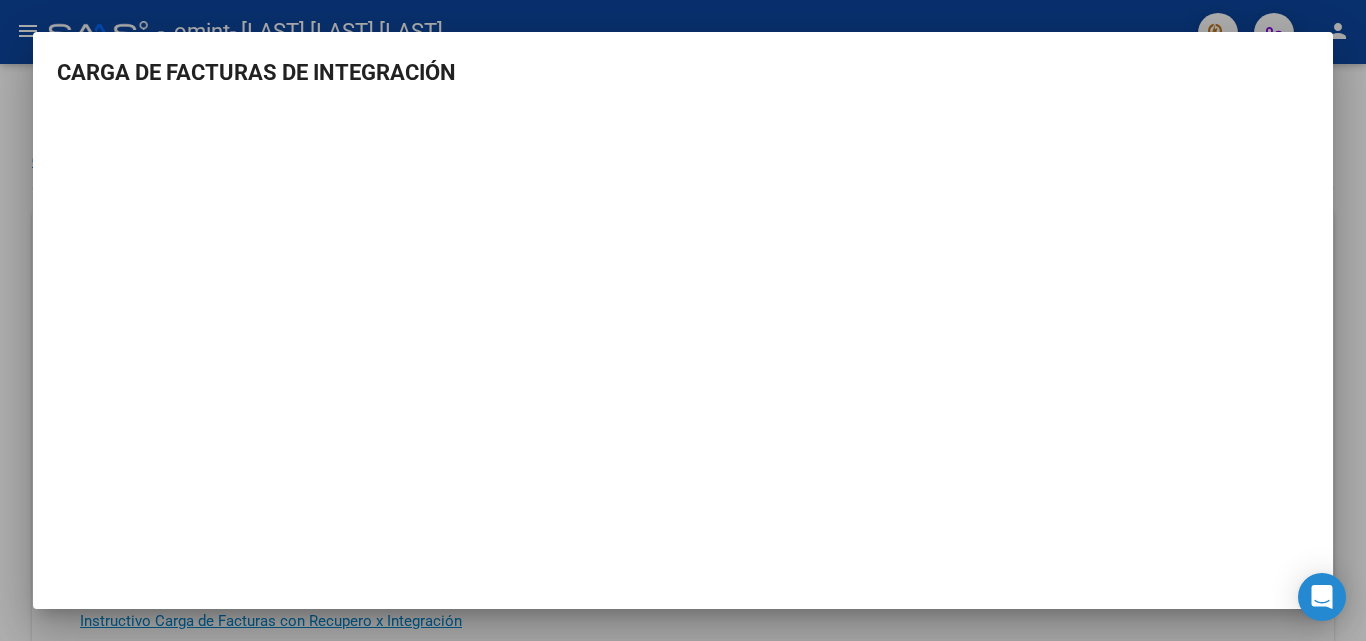 click at bounding box center [683, 320] 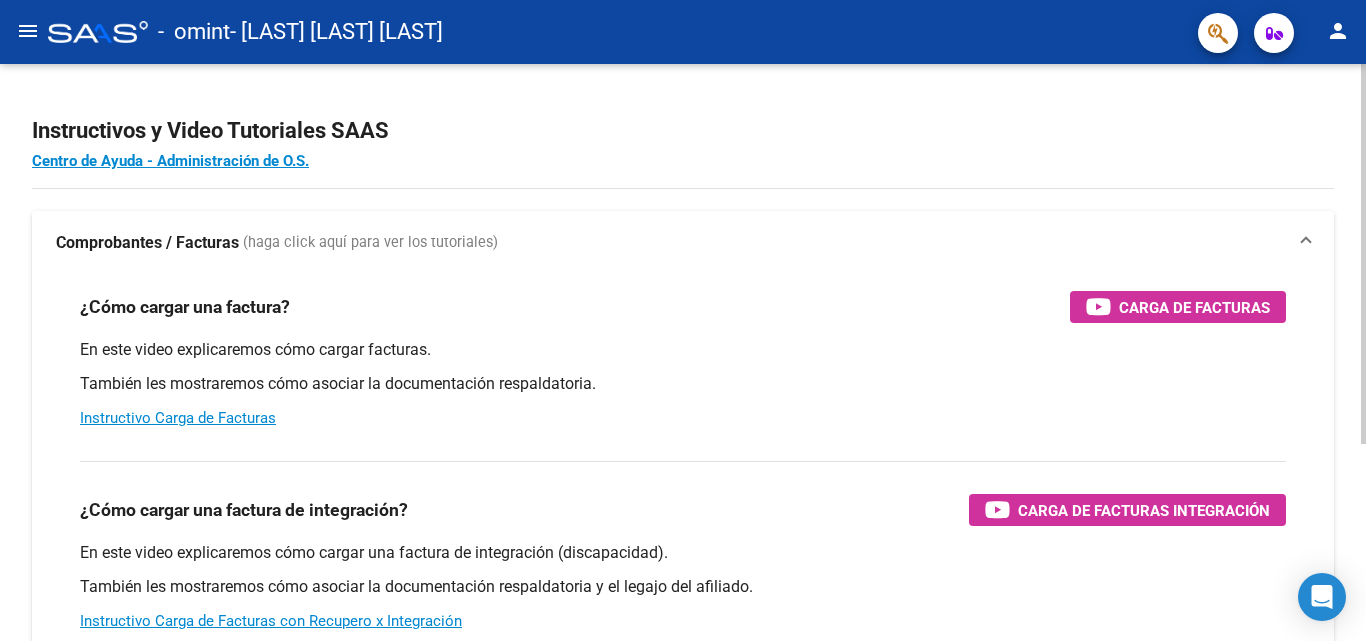scroll, scrollTop: 100, scrollLeft: 0, axis: vertical 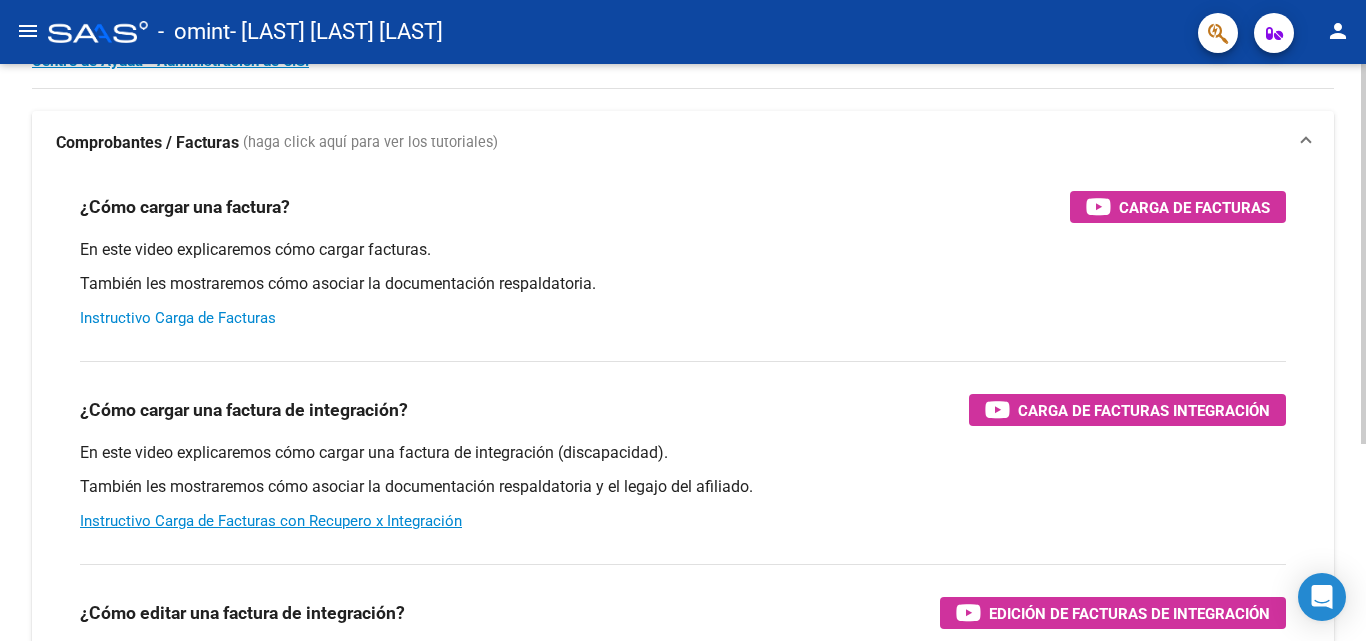click on "Instructivo Carga de Facturas" at bounding box center (178, 318) 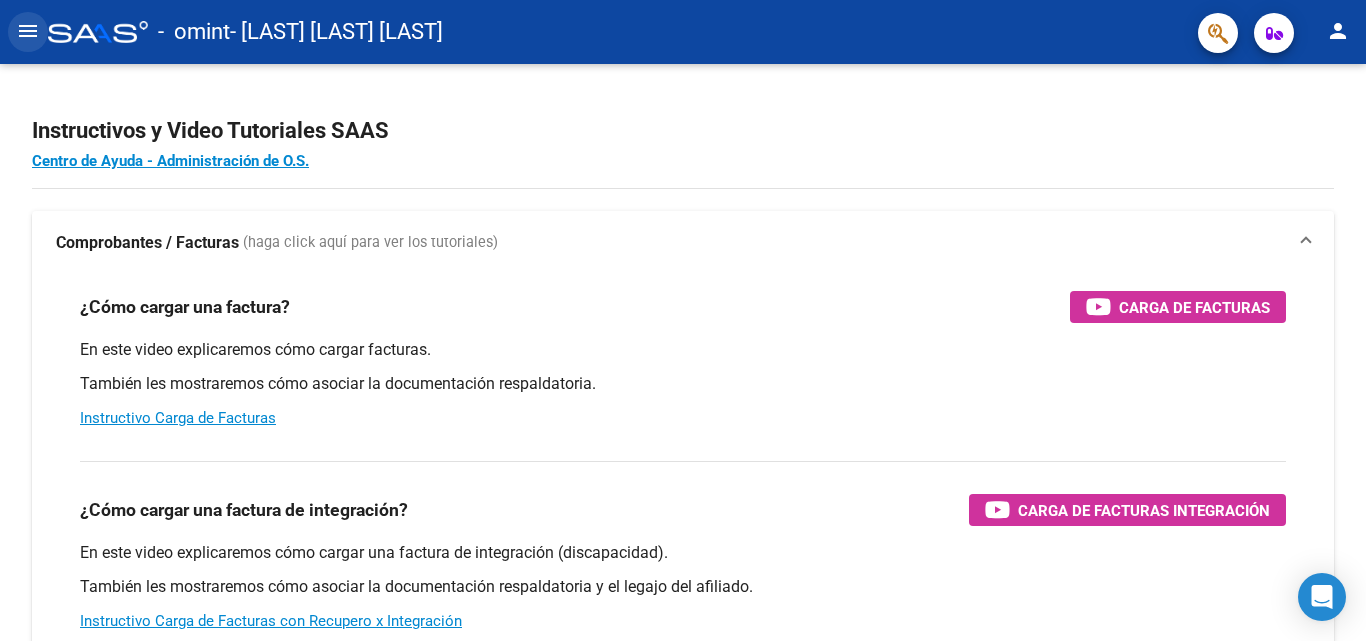 click on "menu" 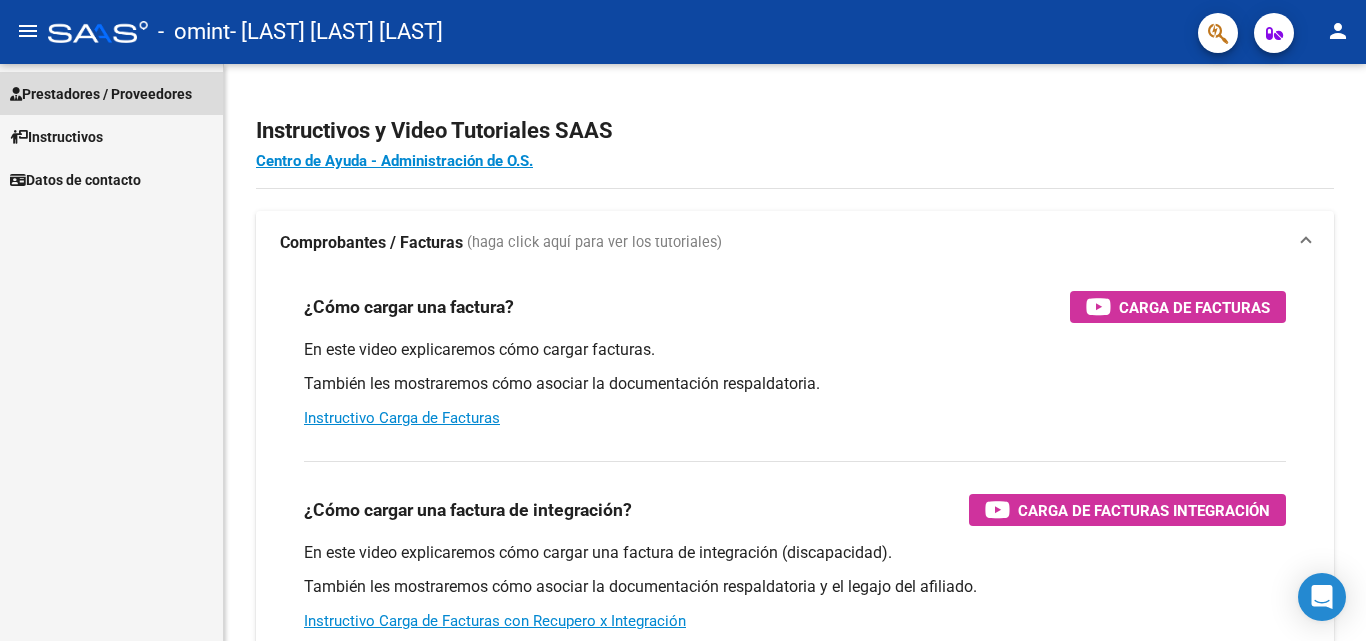 click on "Prestadores / Proveedores" at bounding box center [101, 94] 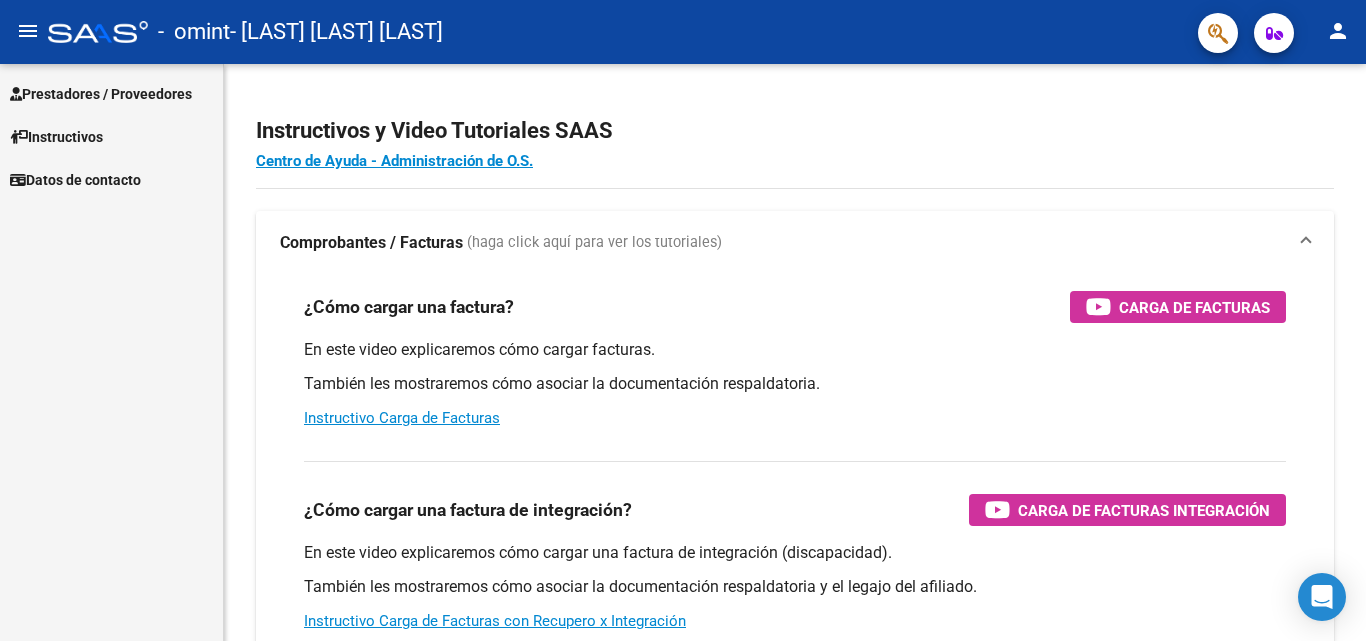 click on "Prestadores / Proveedores" at bounding box center [101, 94] 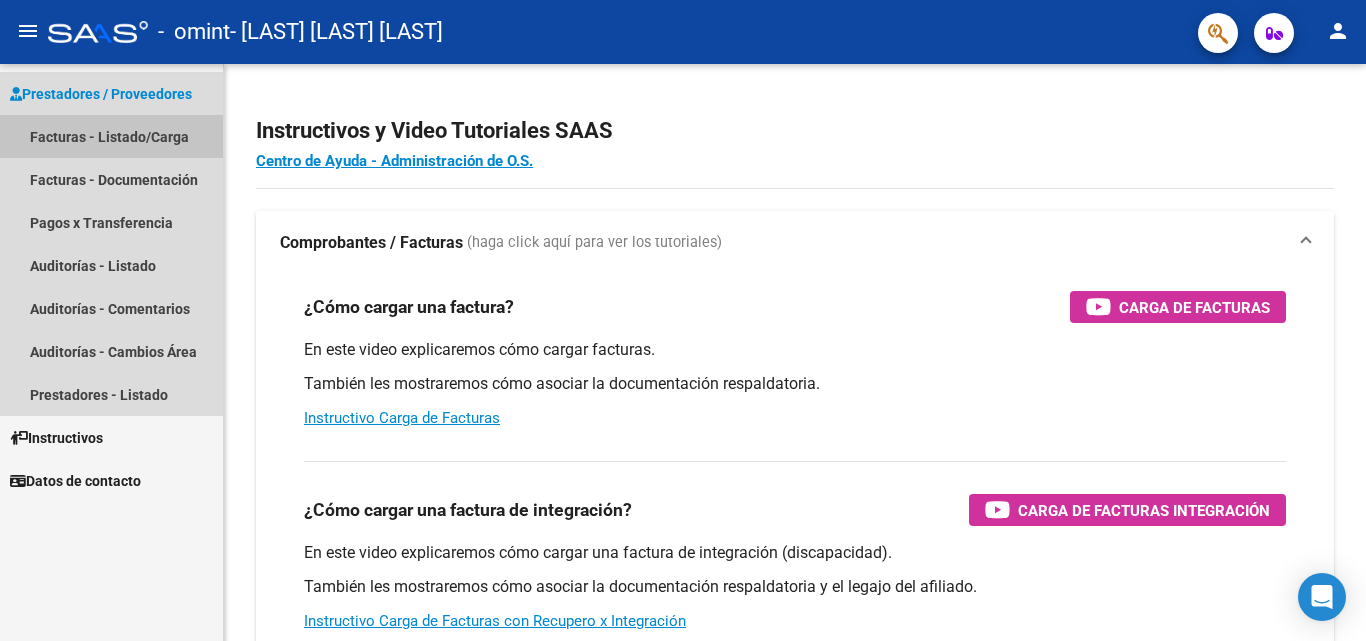 click on "Facturas - Listado/Carga" at bounding box center (111, 136) 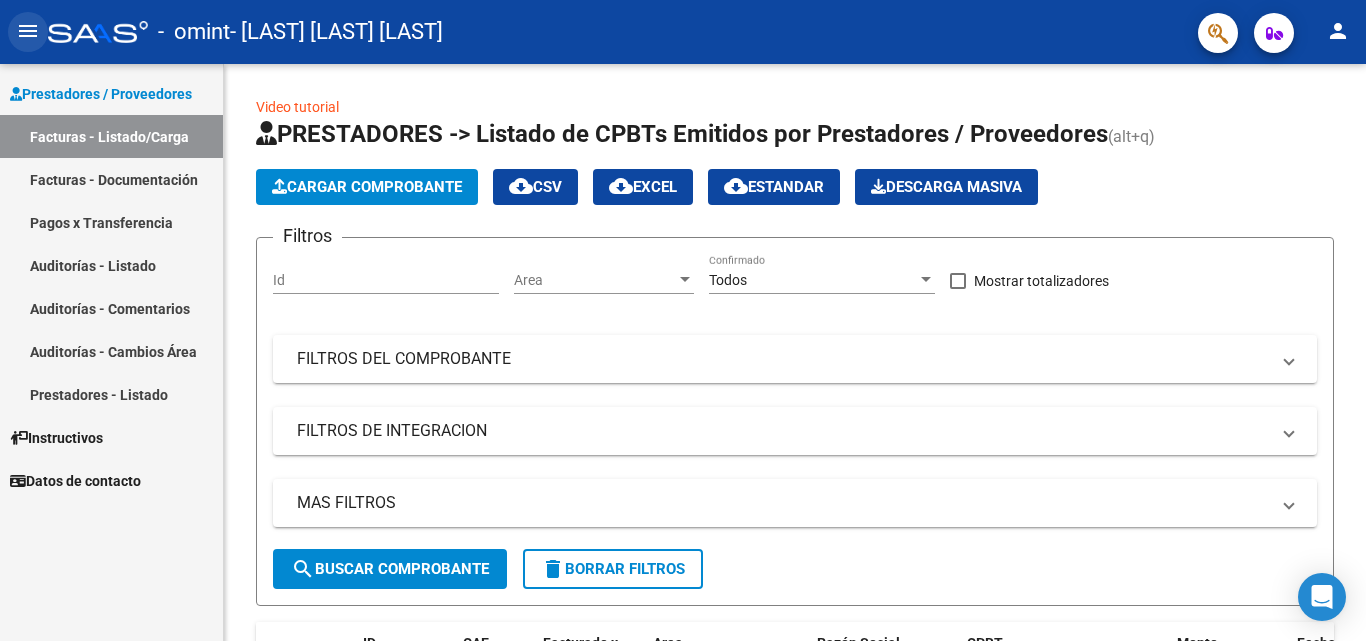click on "menu" 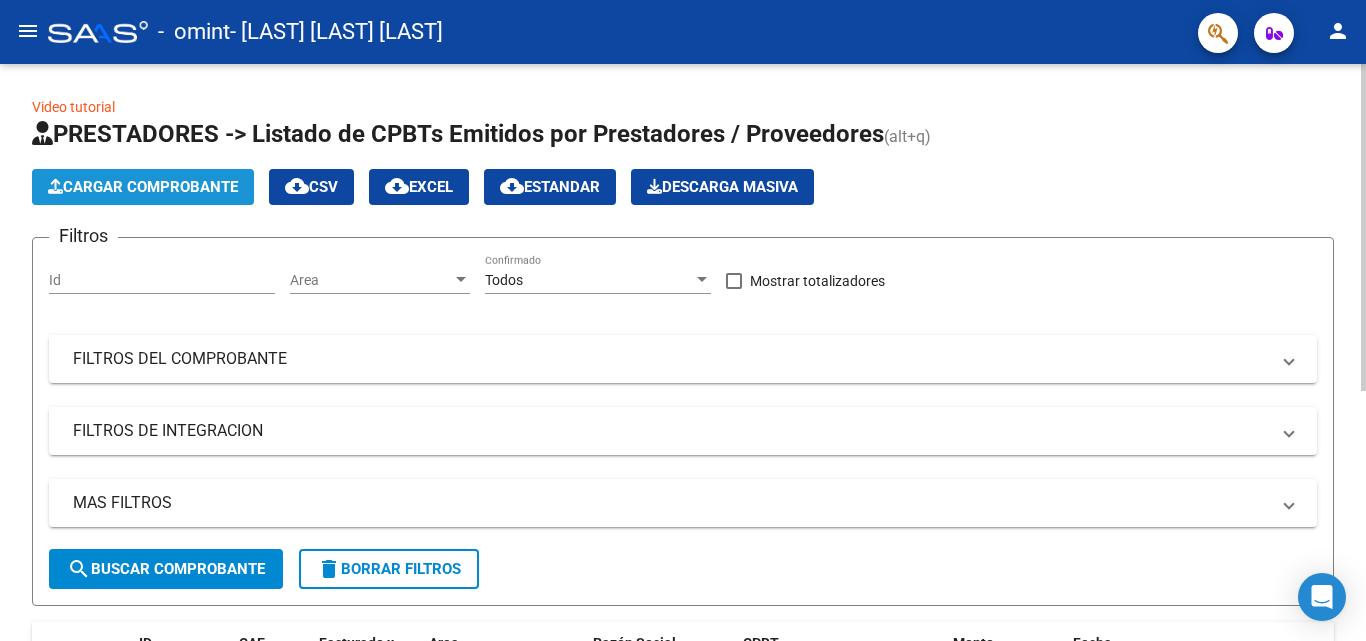 click on "Cargar Comprobante" 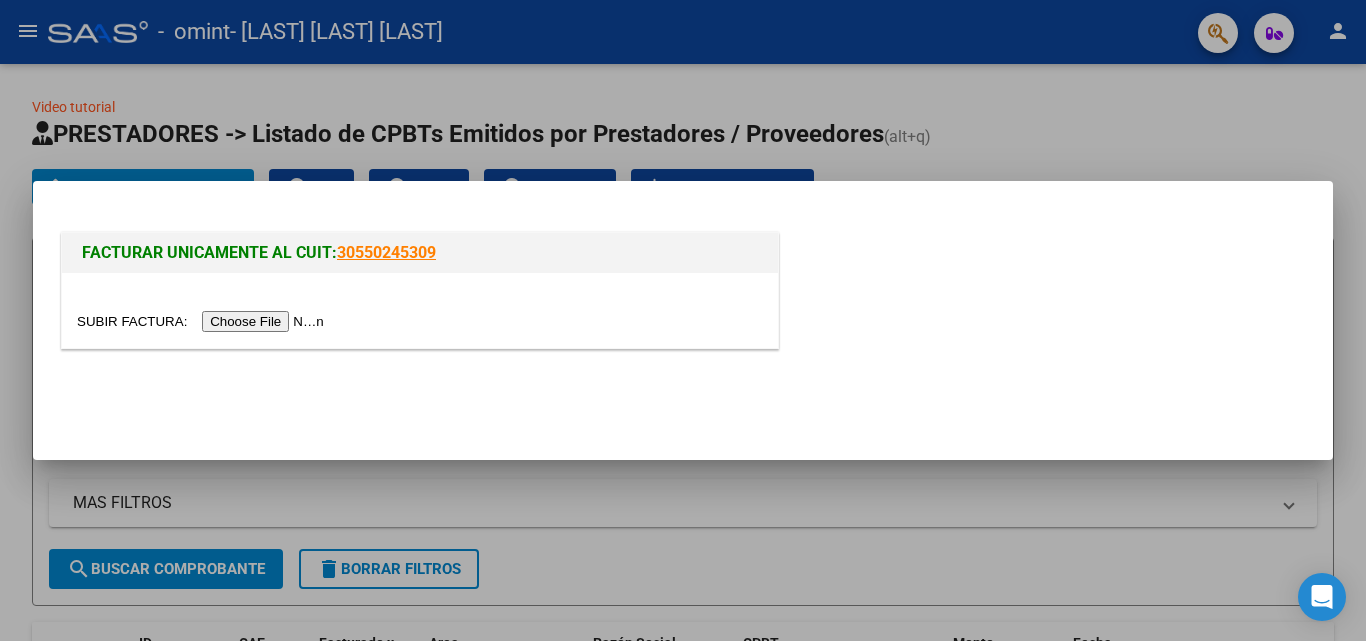 click at bounding box center (203, 321) 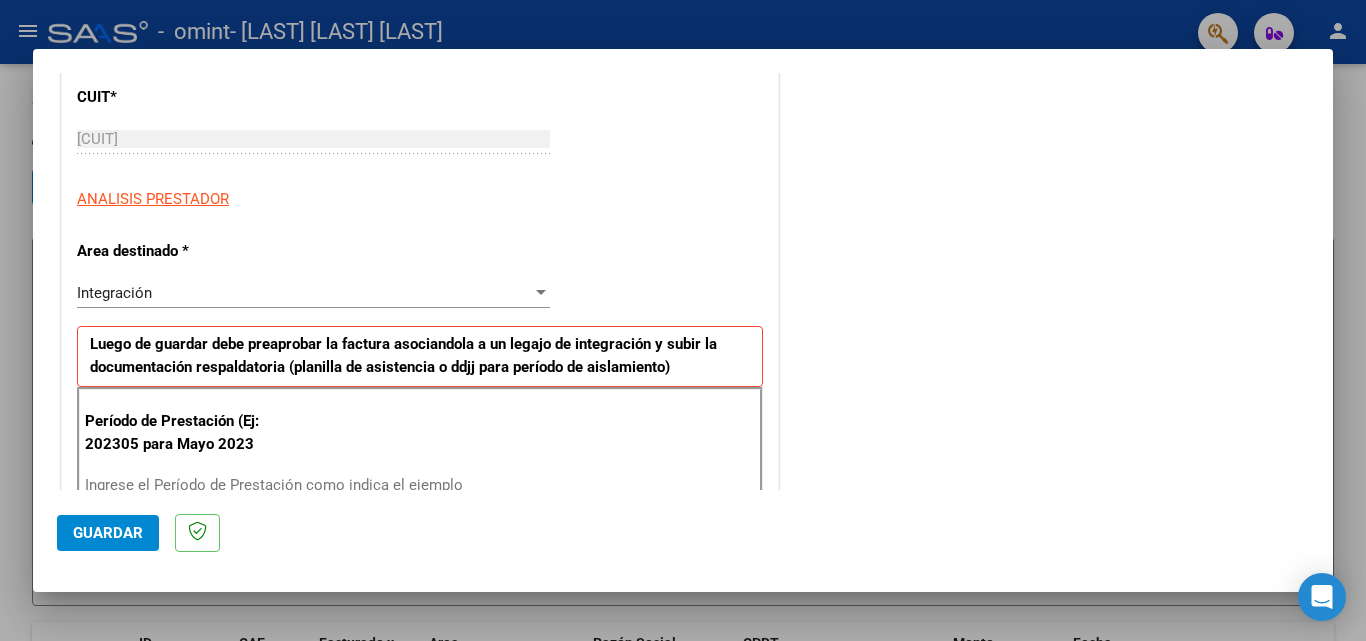 scroll, scrollTop: 300, scrollLeft: 0, axis: vertical 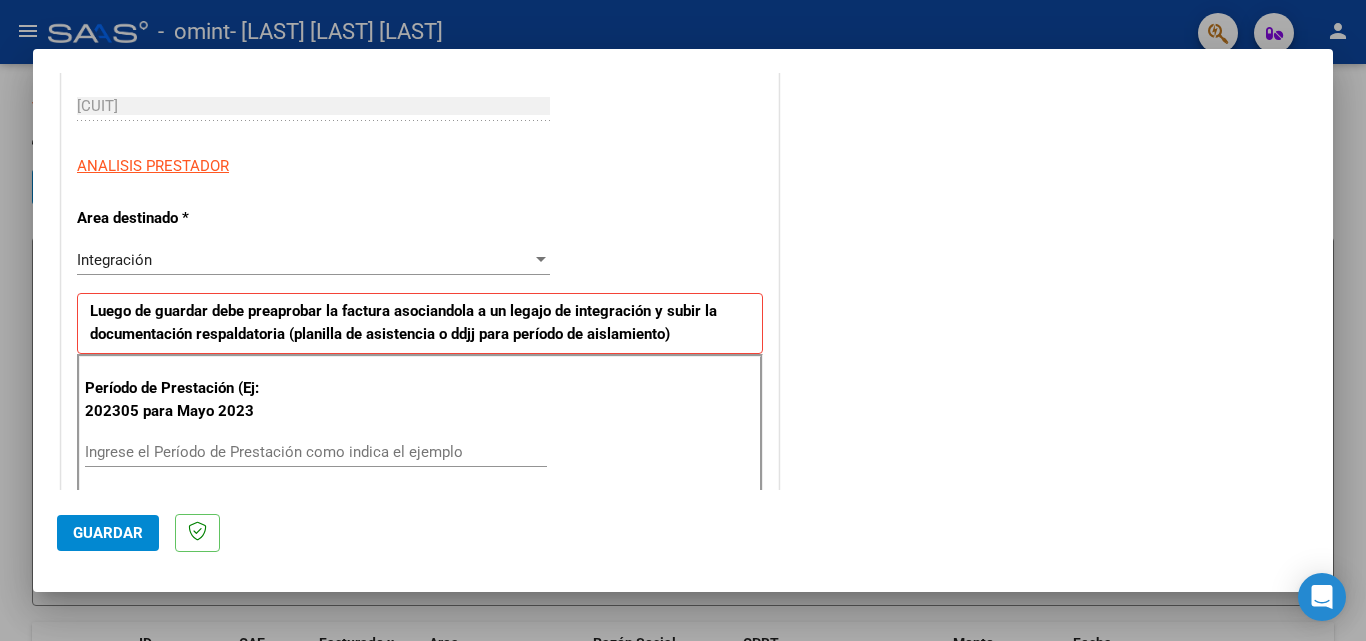 click on "Ingrese el Período de Prestación como indica el ejemplo" at bounding box center [316, 452] 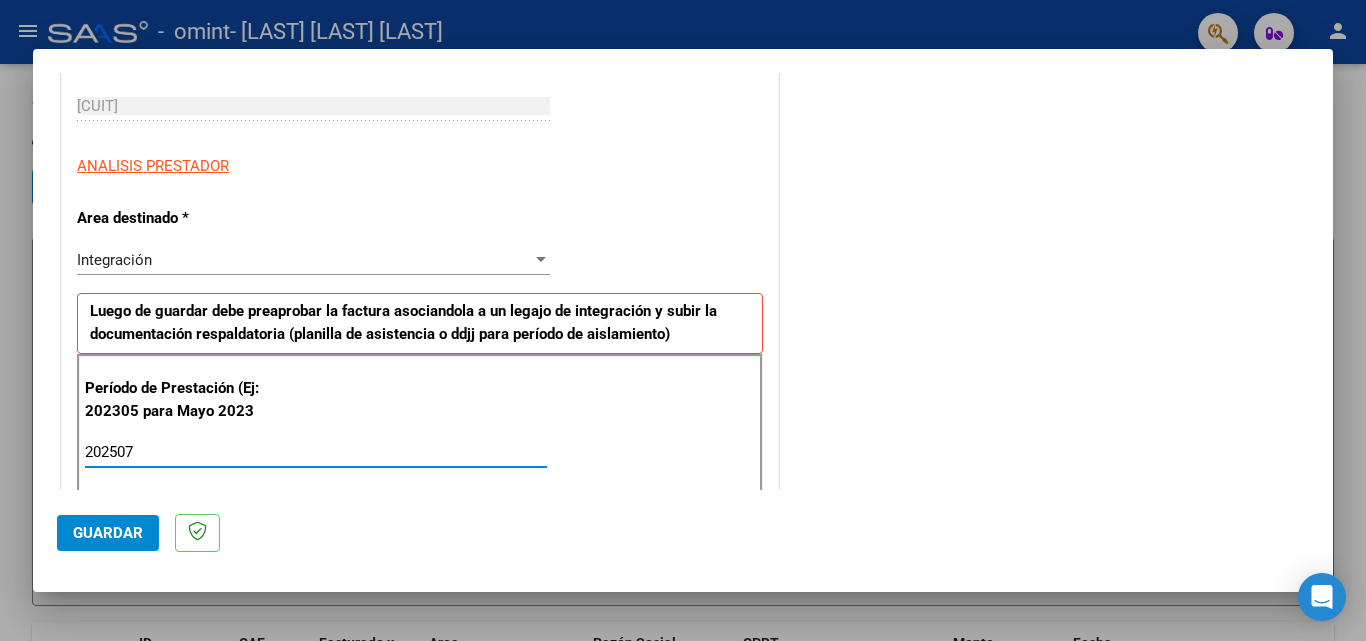 type on "202507" 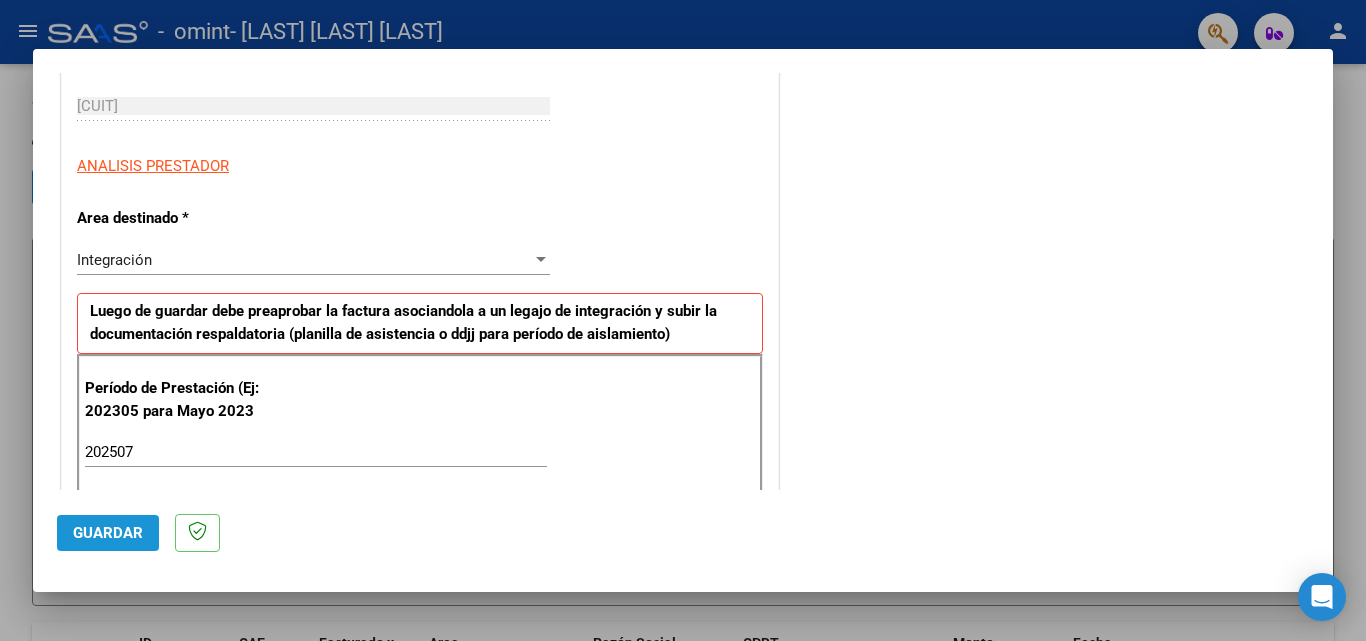 click on "Guardar" 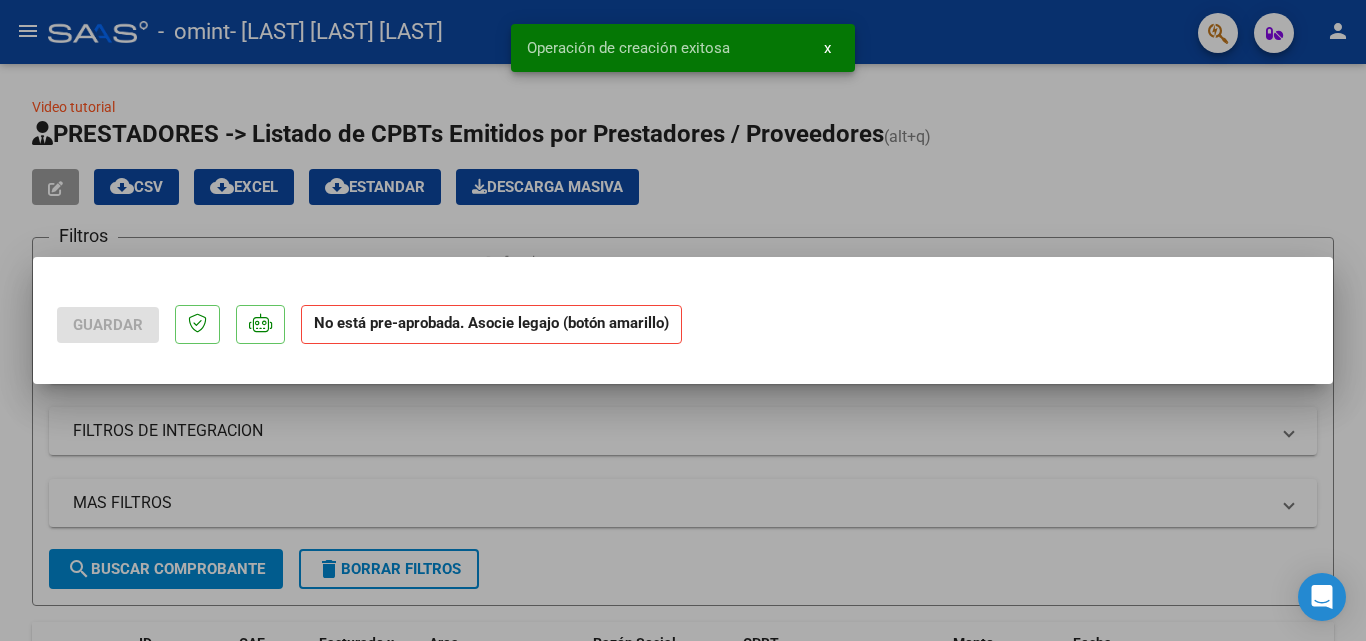 scroll, scrollTop: 0, scrollLeft: 0, axis: both 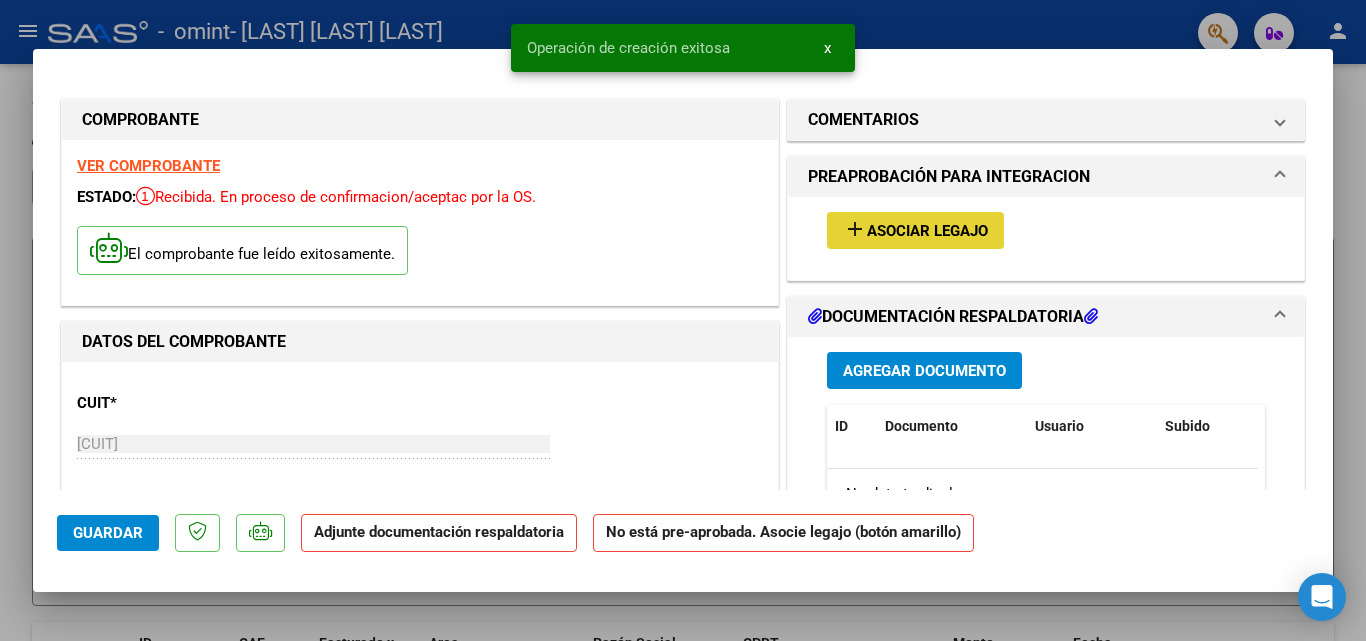 click on "Asociar Legajo" at bounding box center (927, 231) 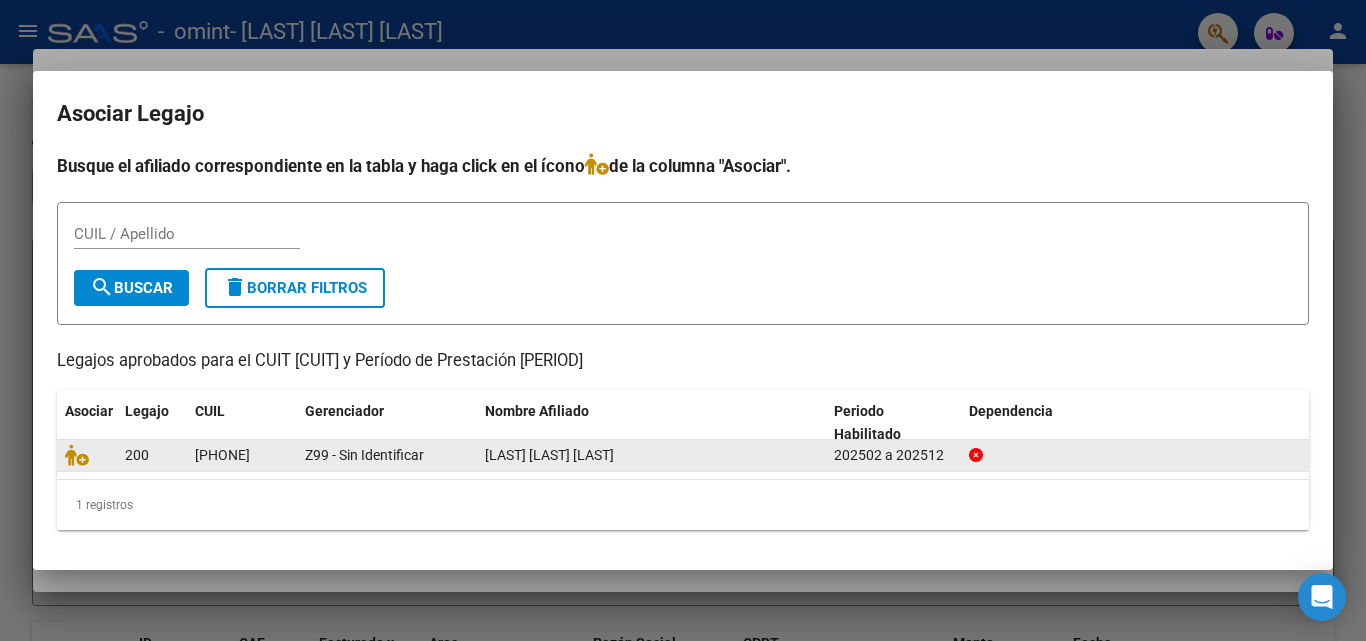 click 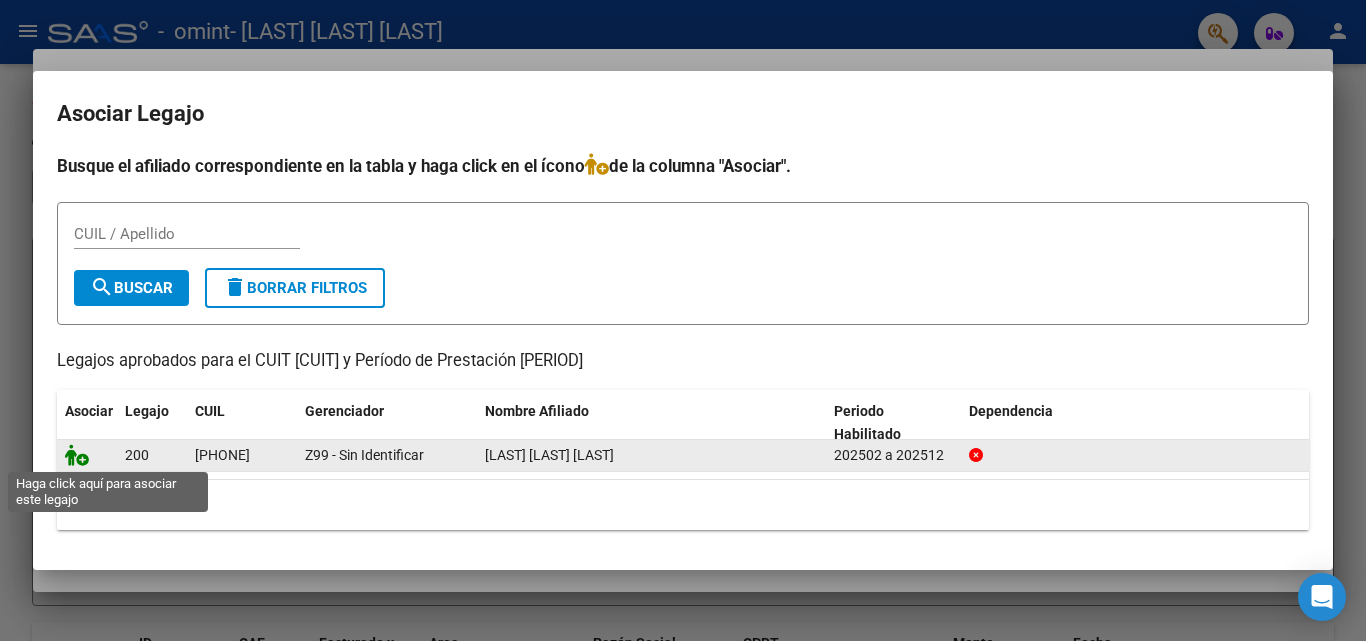 click 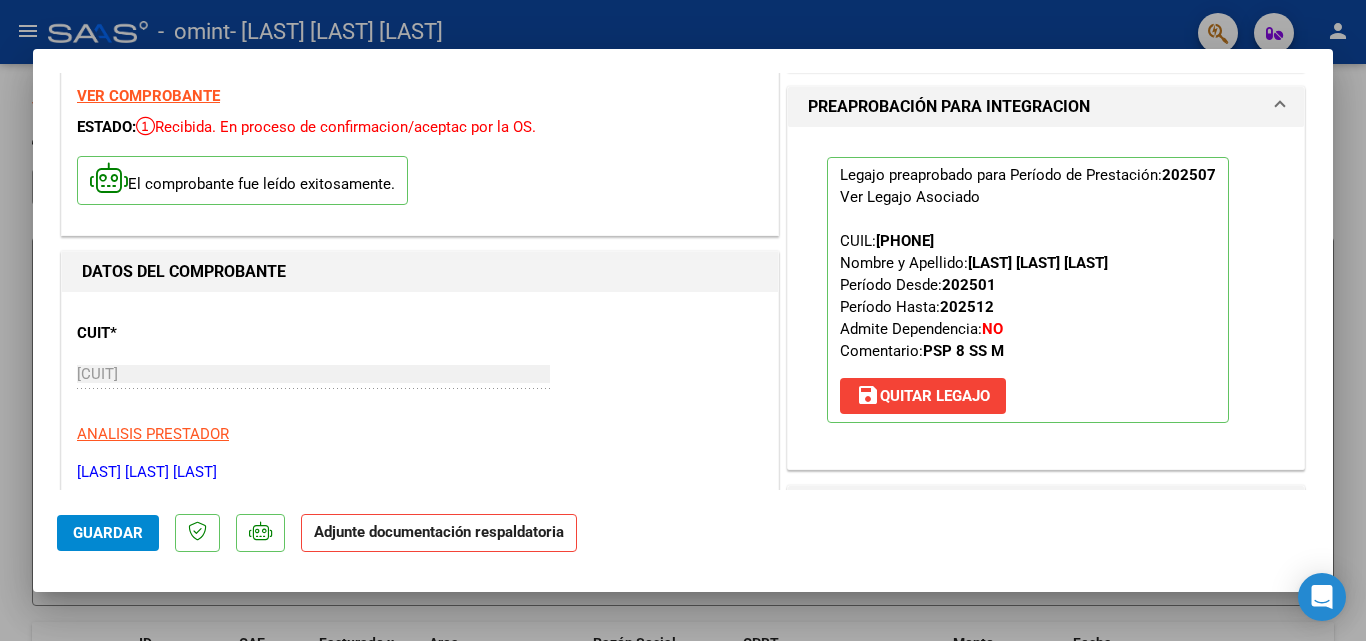 scroll, scrollTop: 100, scrollLeft: 0, axis: vertical 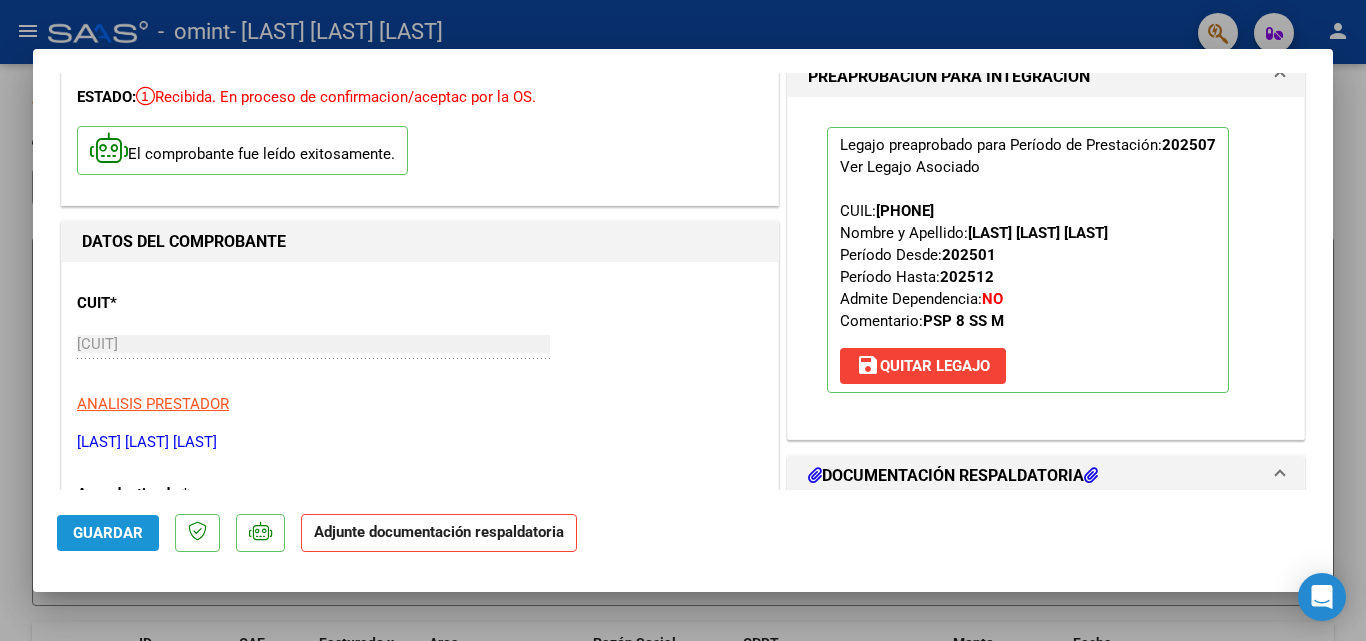 click on "Guardar" 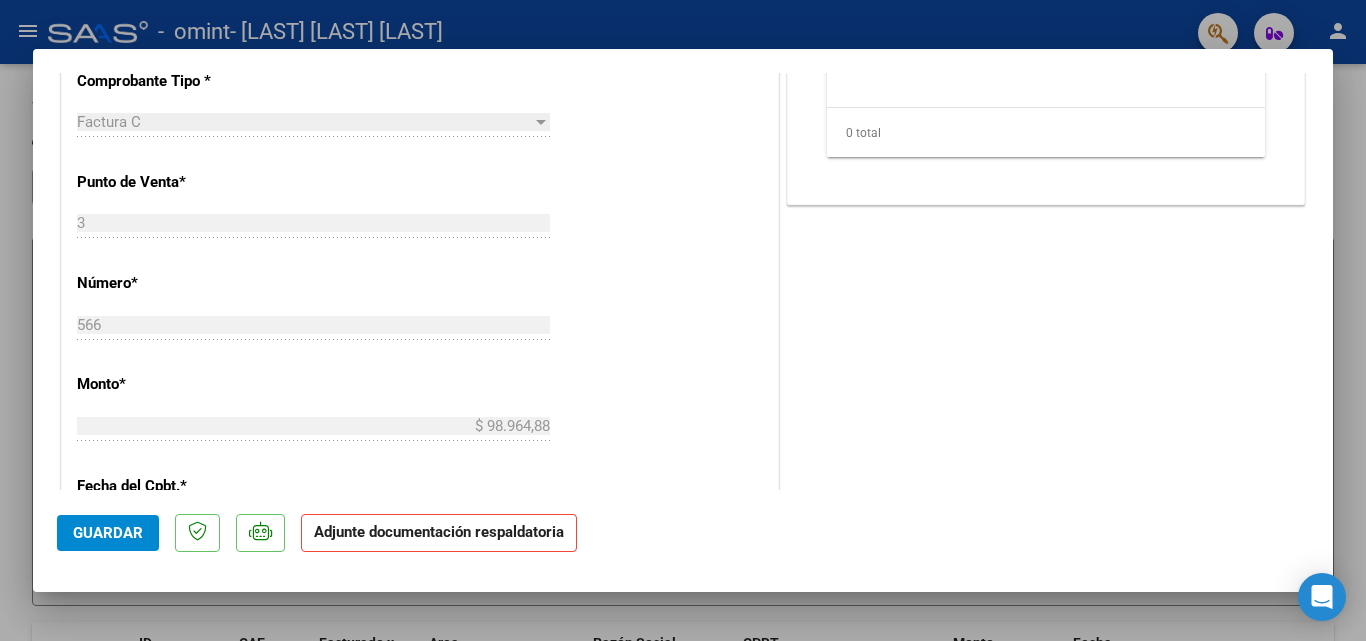 scroll, scrollTop: 1200, scrollLeft: 0, axis: vertical 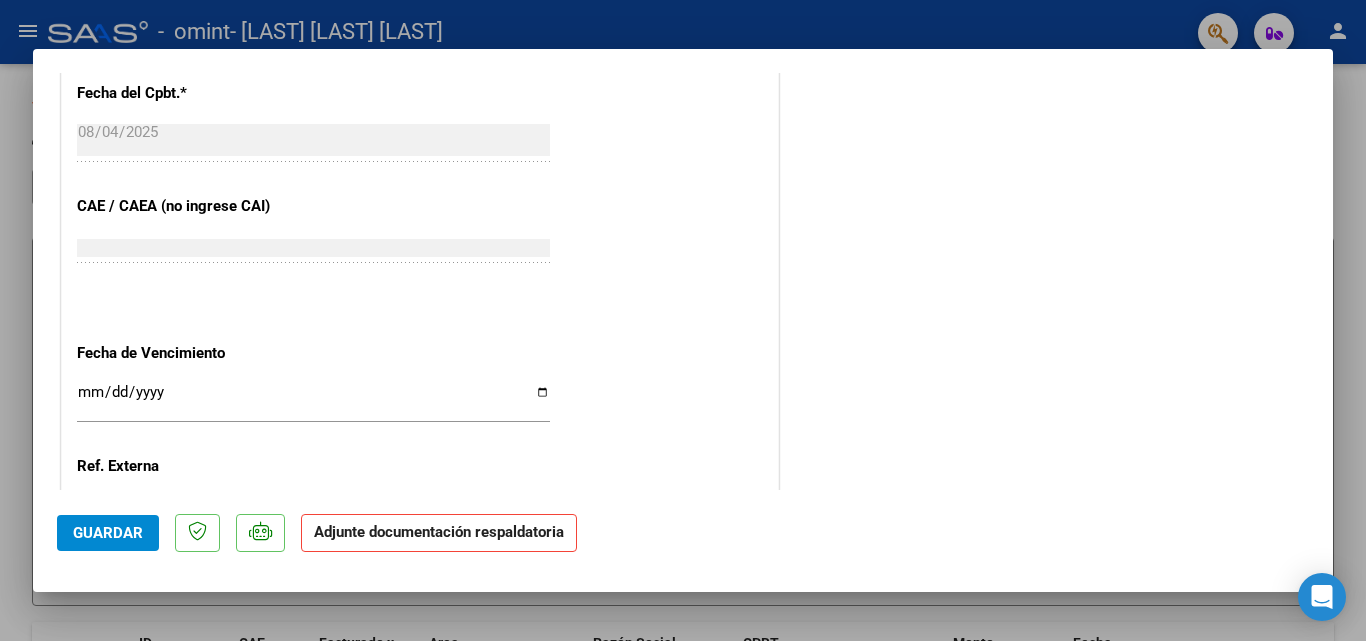 click on "Adjunte documentación respaldatoria" 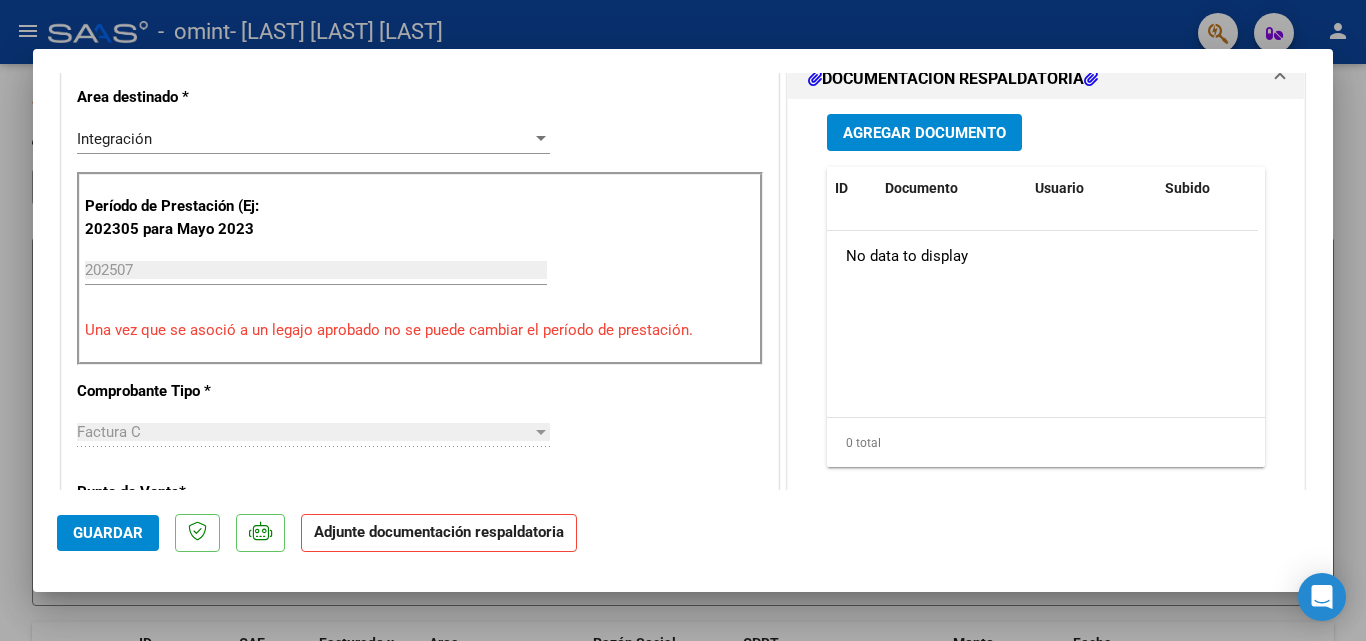 scroll, scrollTop: 400, scrollLeft: 0, axis: vertical 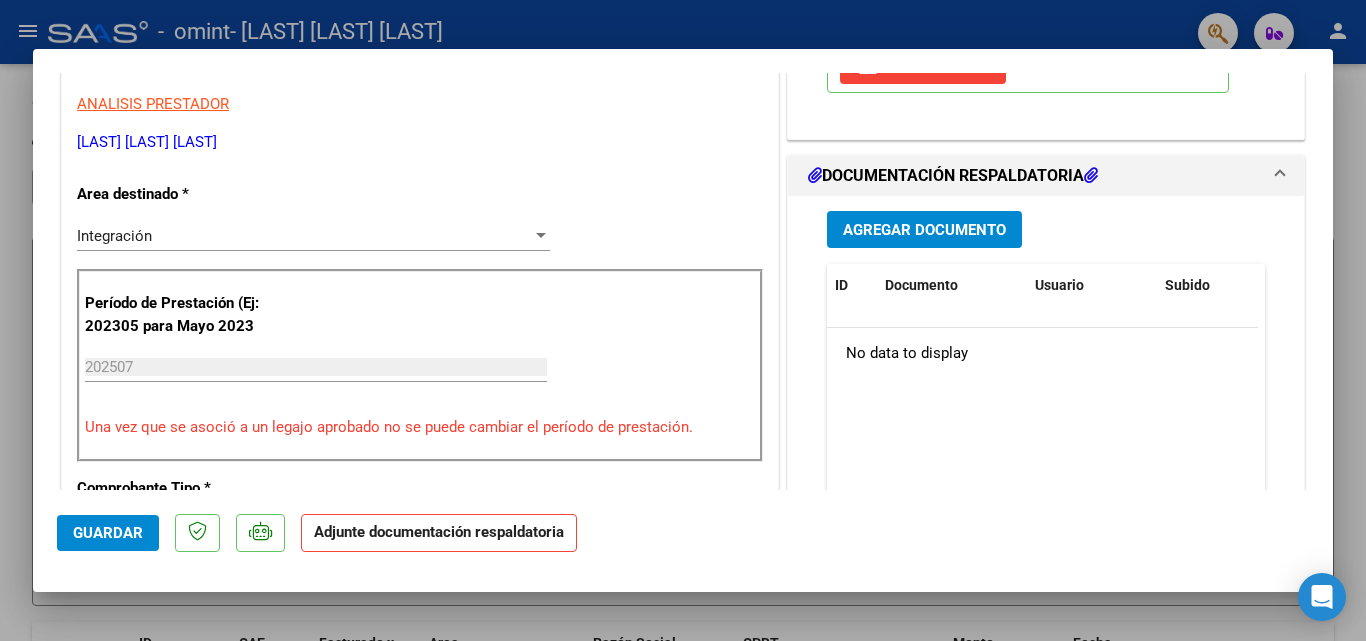 click on "Agregar Documento" at bounding box center [924, 229] 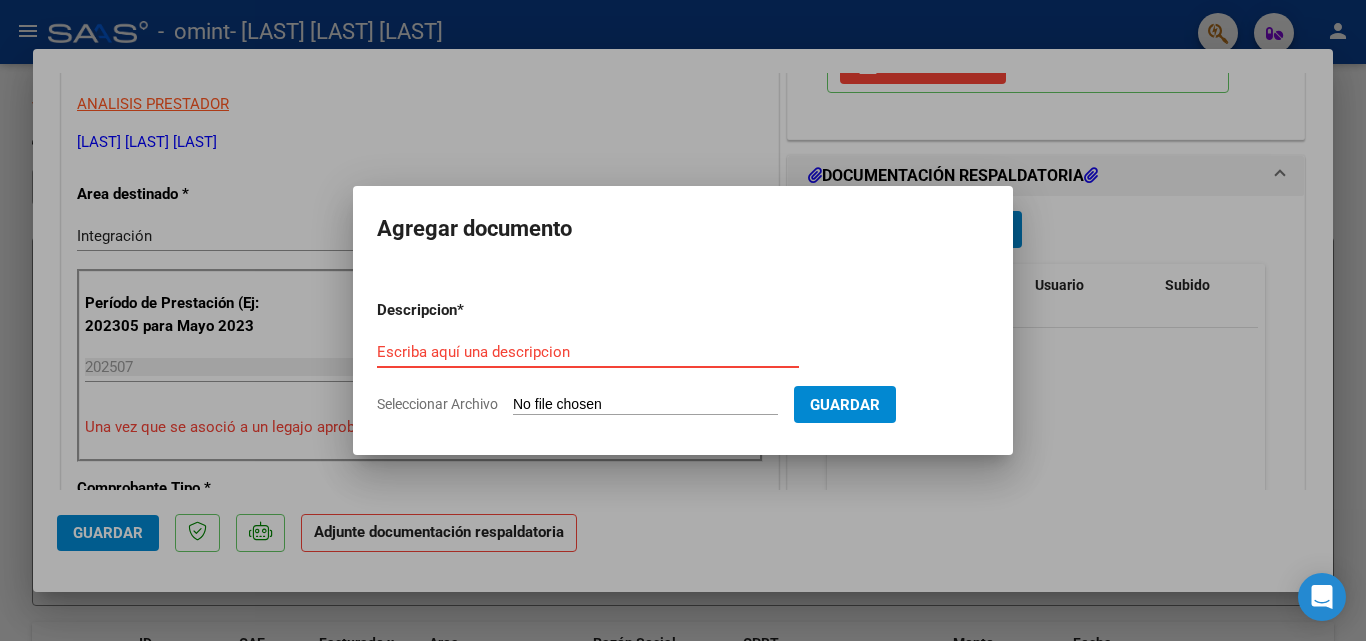 type on "p" 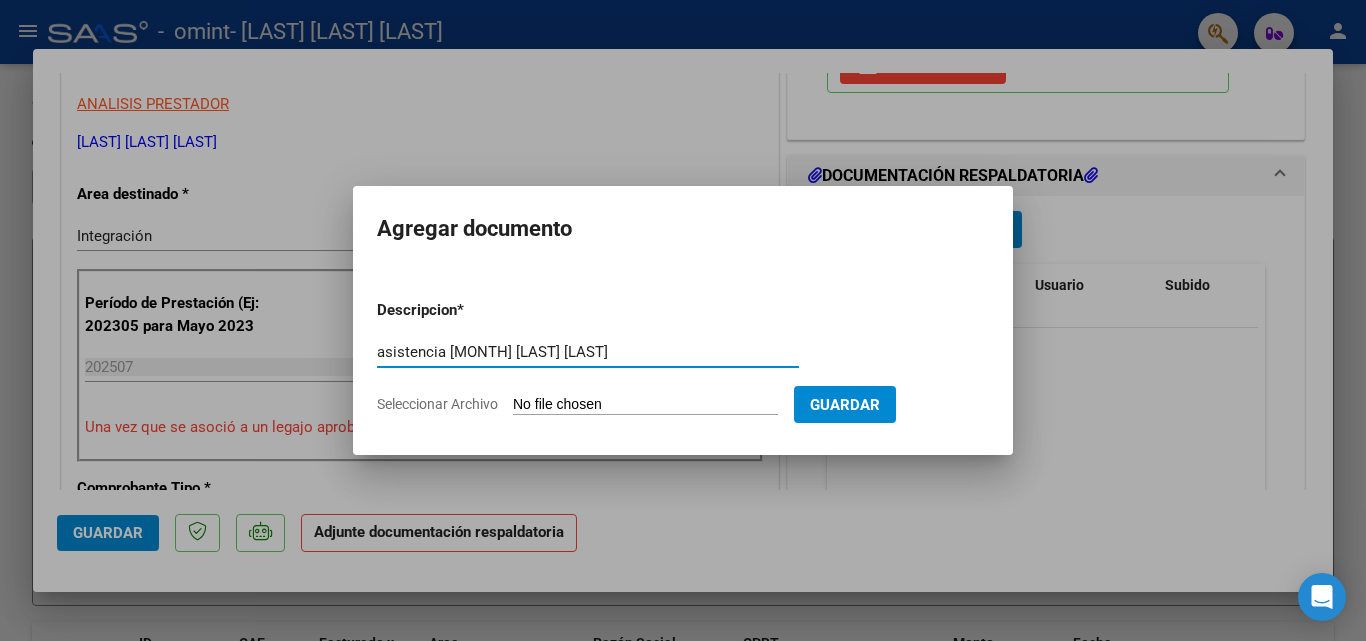 click on "asistencia [MONTH] [LAST] [LAST]" at bounding box center (588, 352) 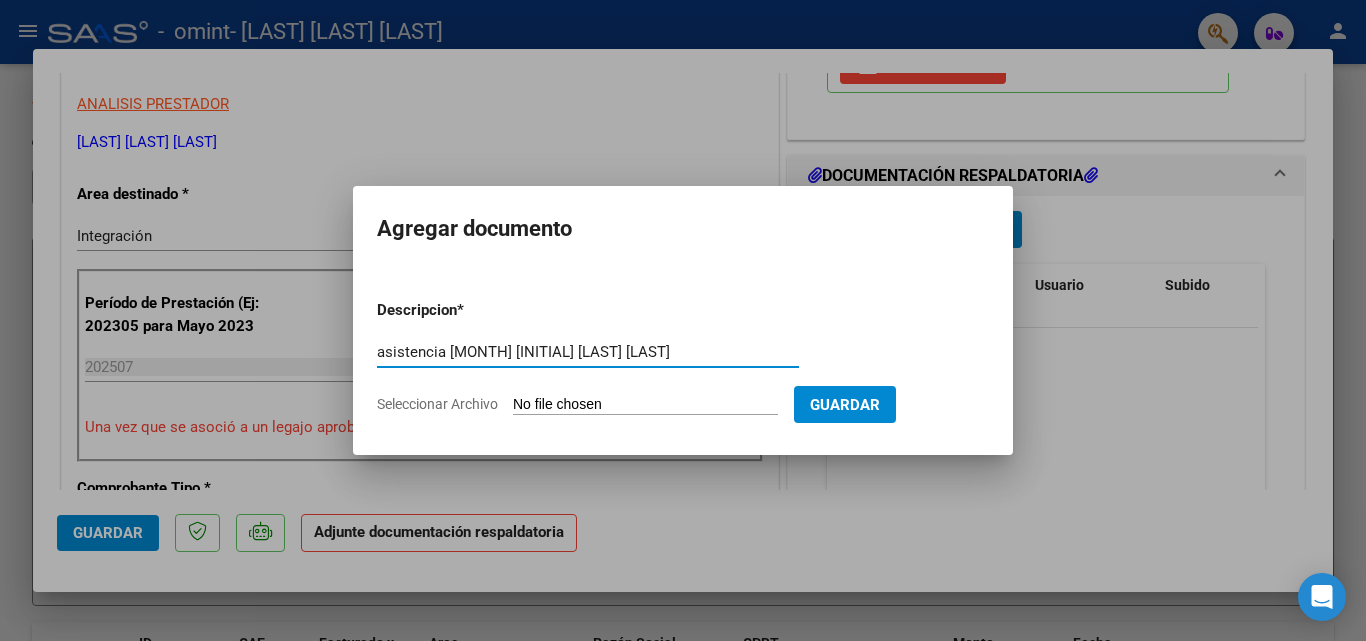 type on "asistencia [MONTH] [INITIAL] [LAST] [LAST]" 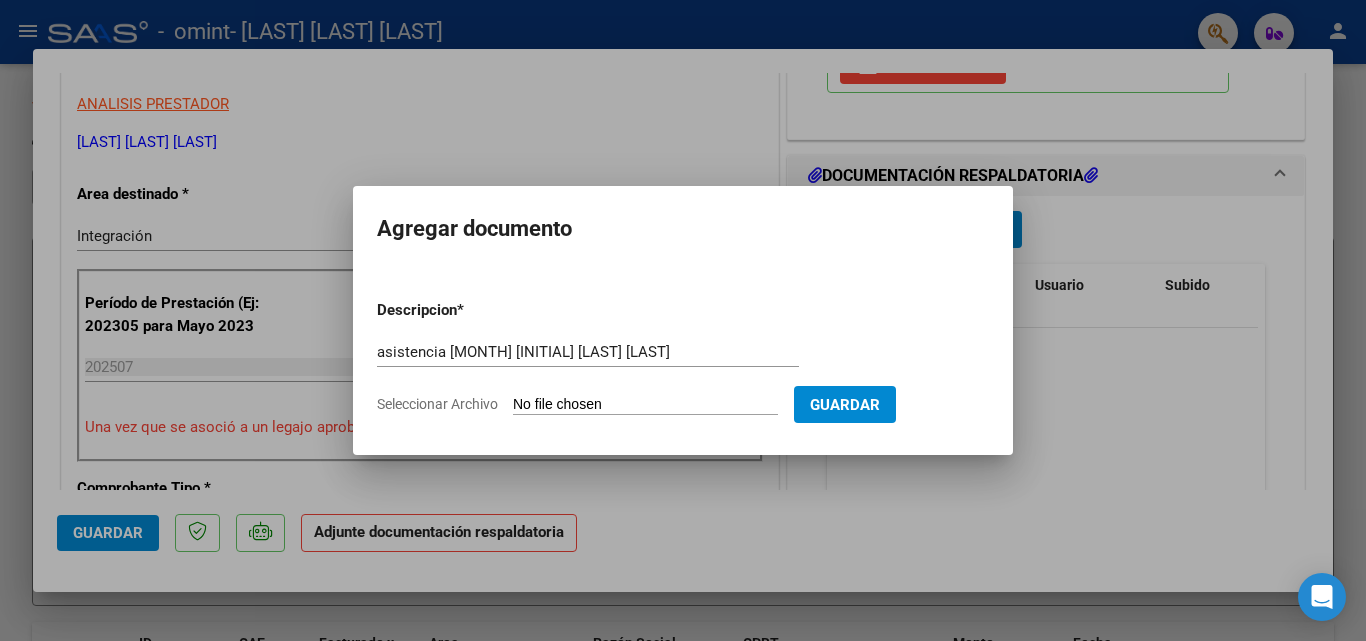 click on "Seleccionar Archivo" at bounding box center [645, 405] 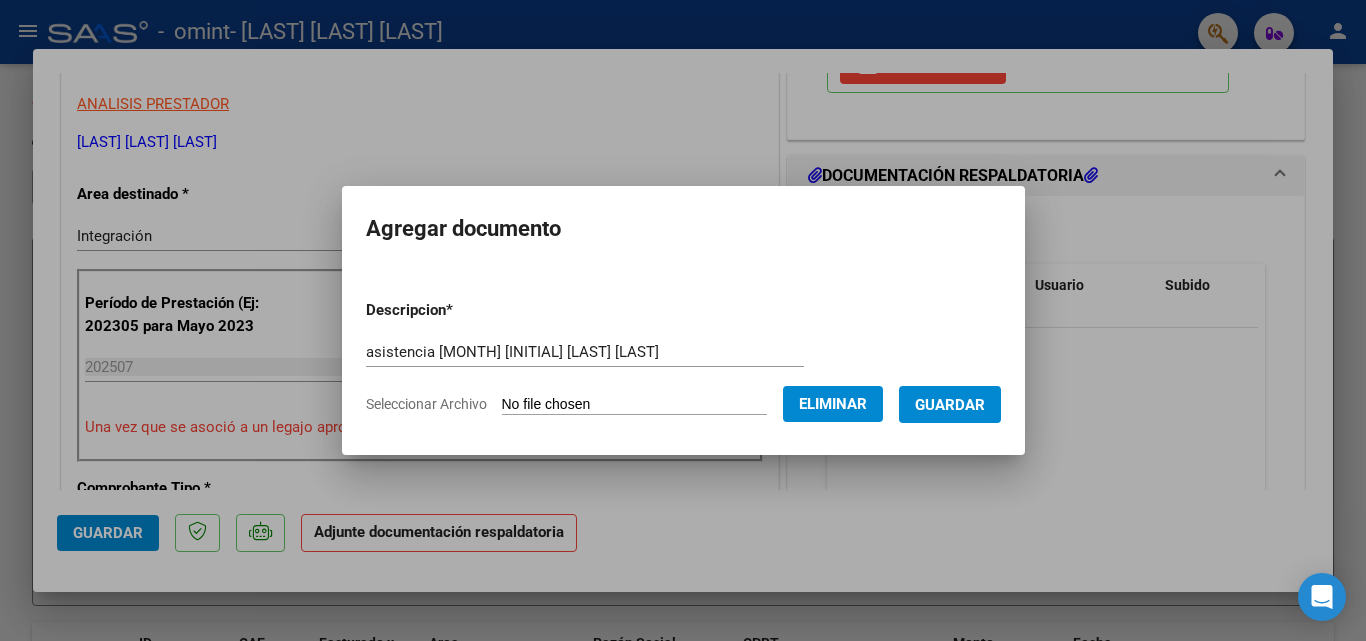 click on "Guardar" at bounding box center [950, 405] 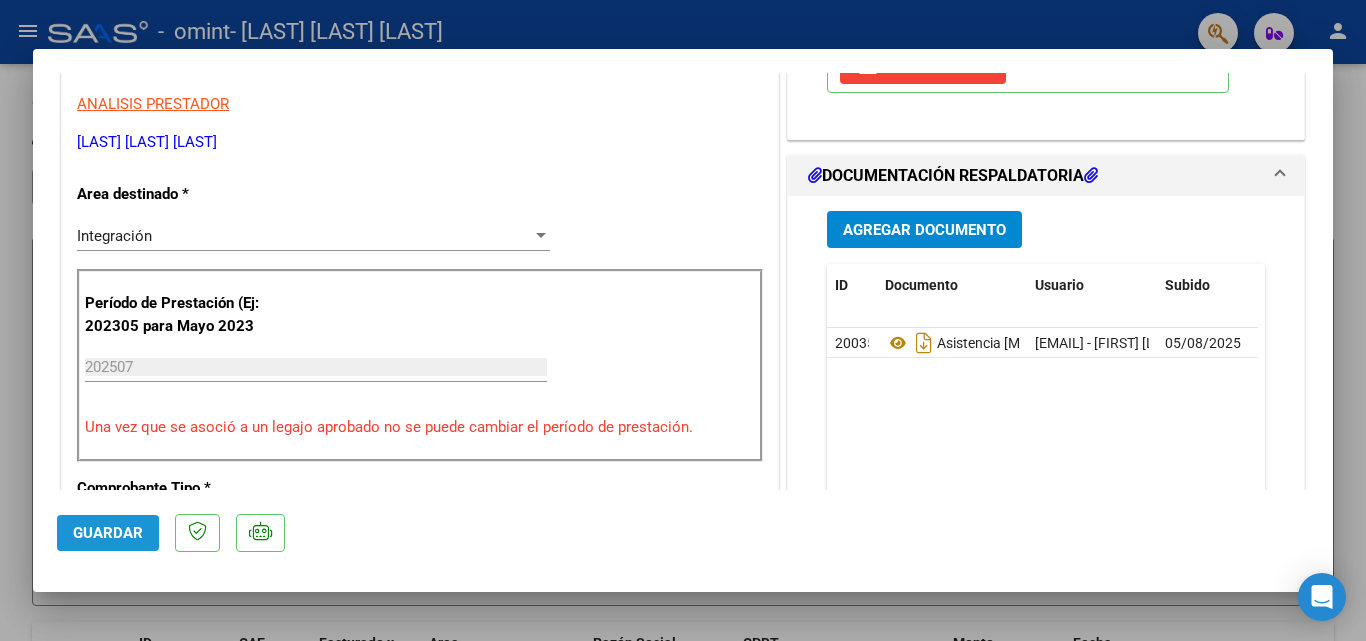 click on "Guardar" 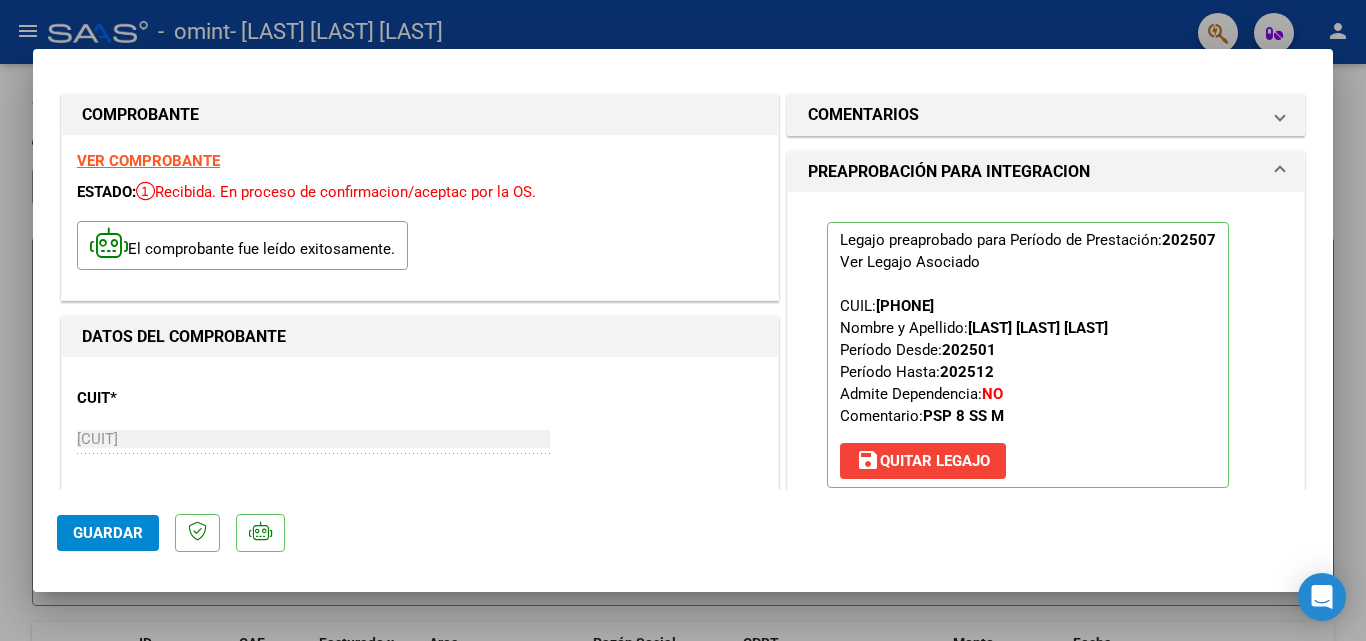 scroll, scrollTop: 0, scrollLeft: 0, axis: both 